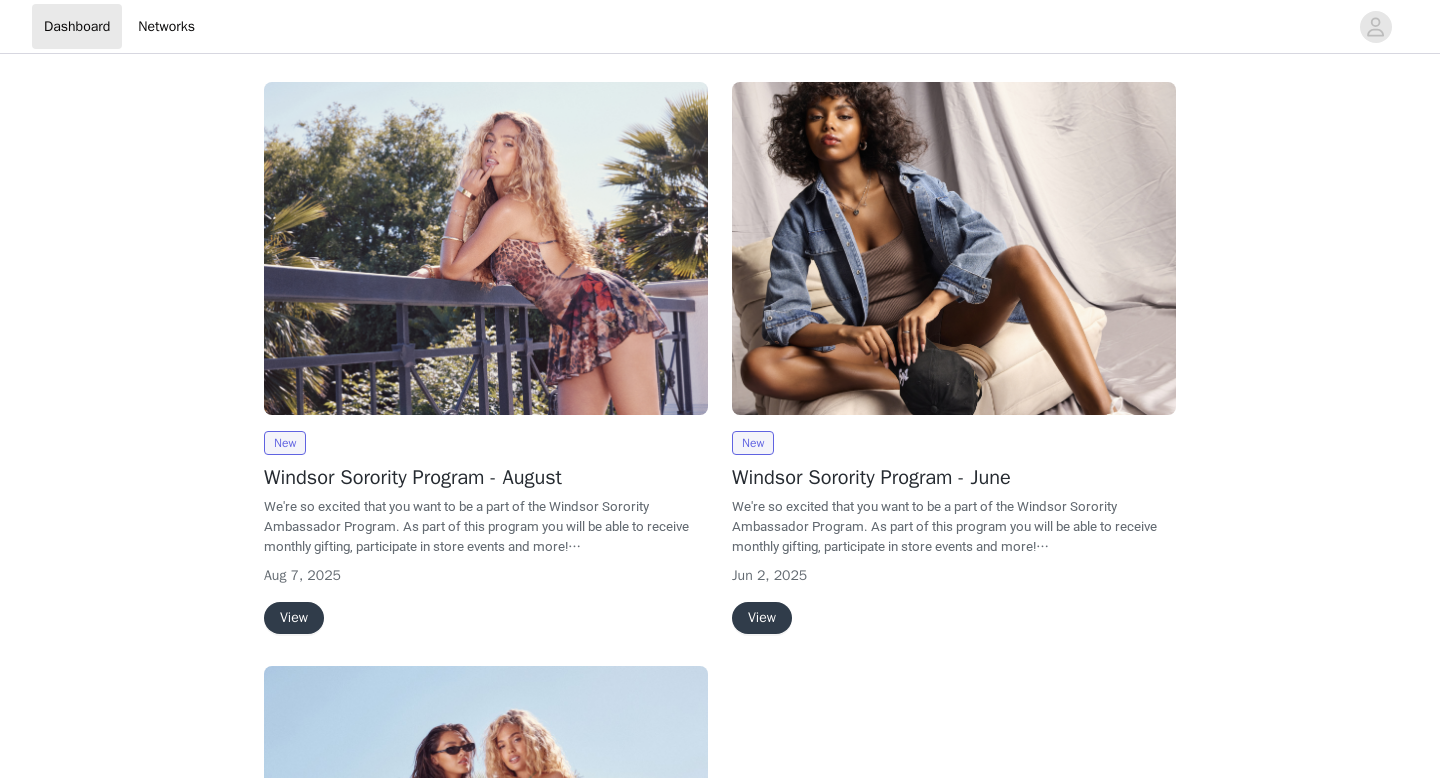 scroll, scrollTop: 0, scrollLeft: 0, axis: both 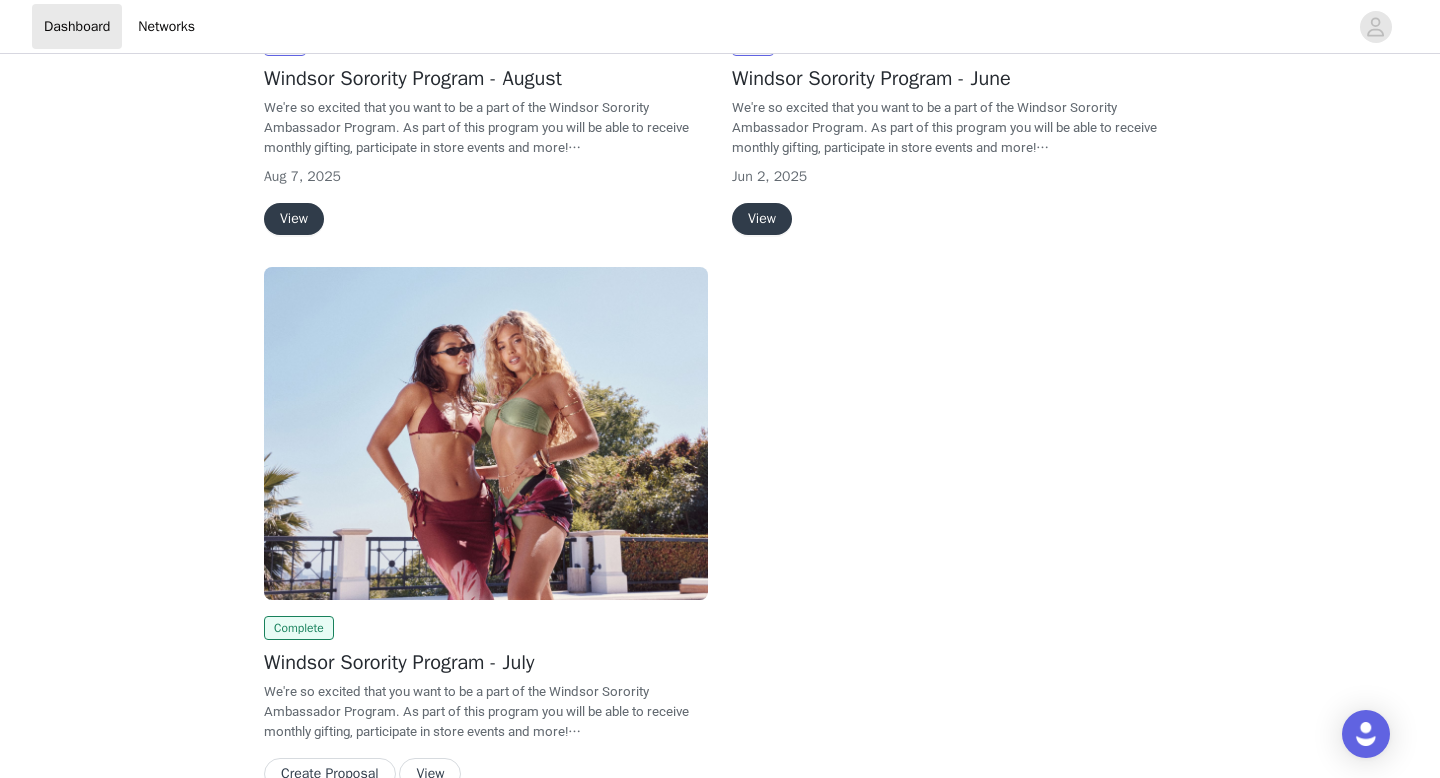 click on "View" at bounding box center [294, 219] 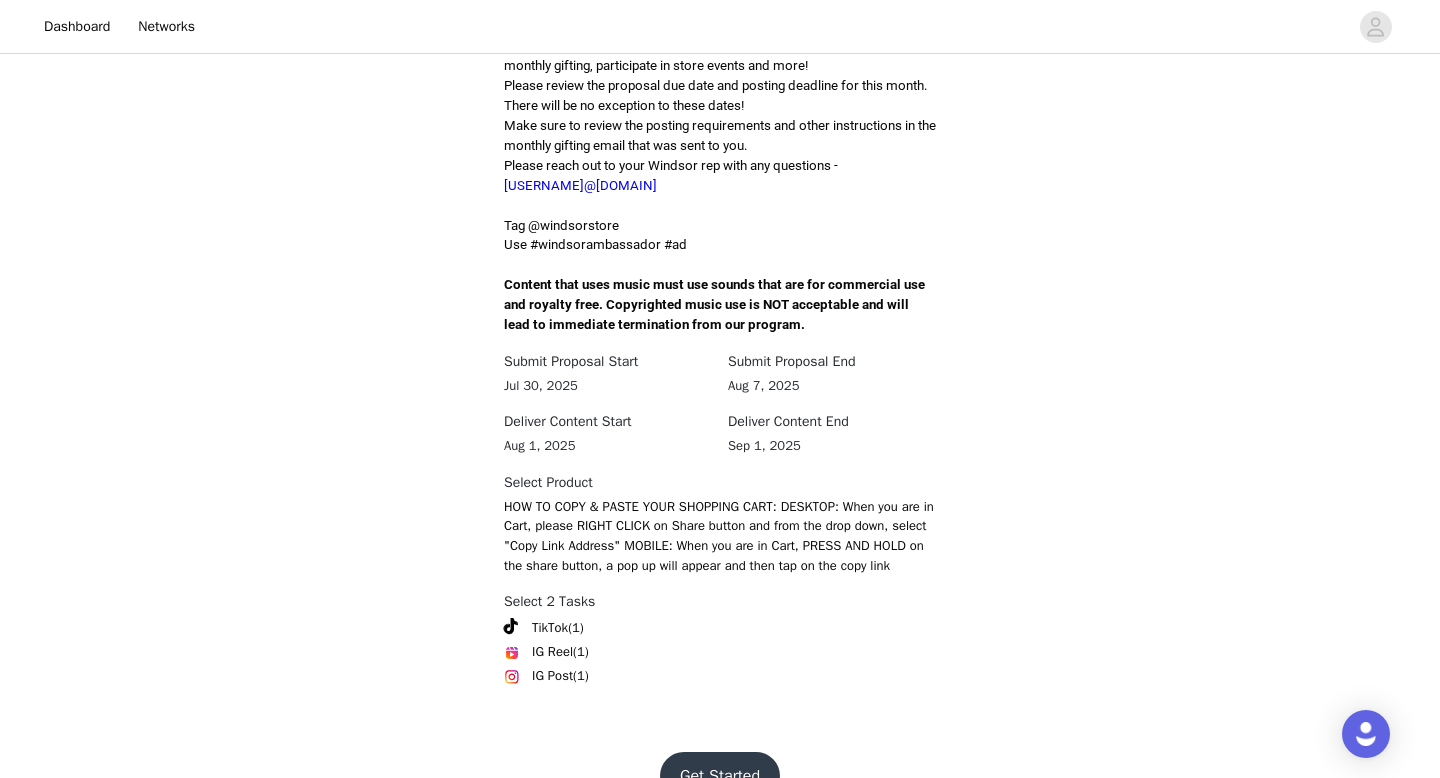 scroll, scrollTop: 602, scrollLeft: 0, axis: vertical 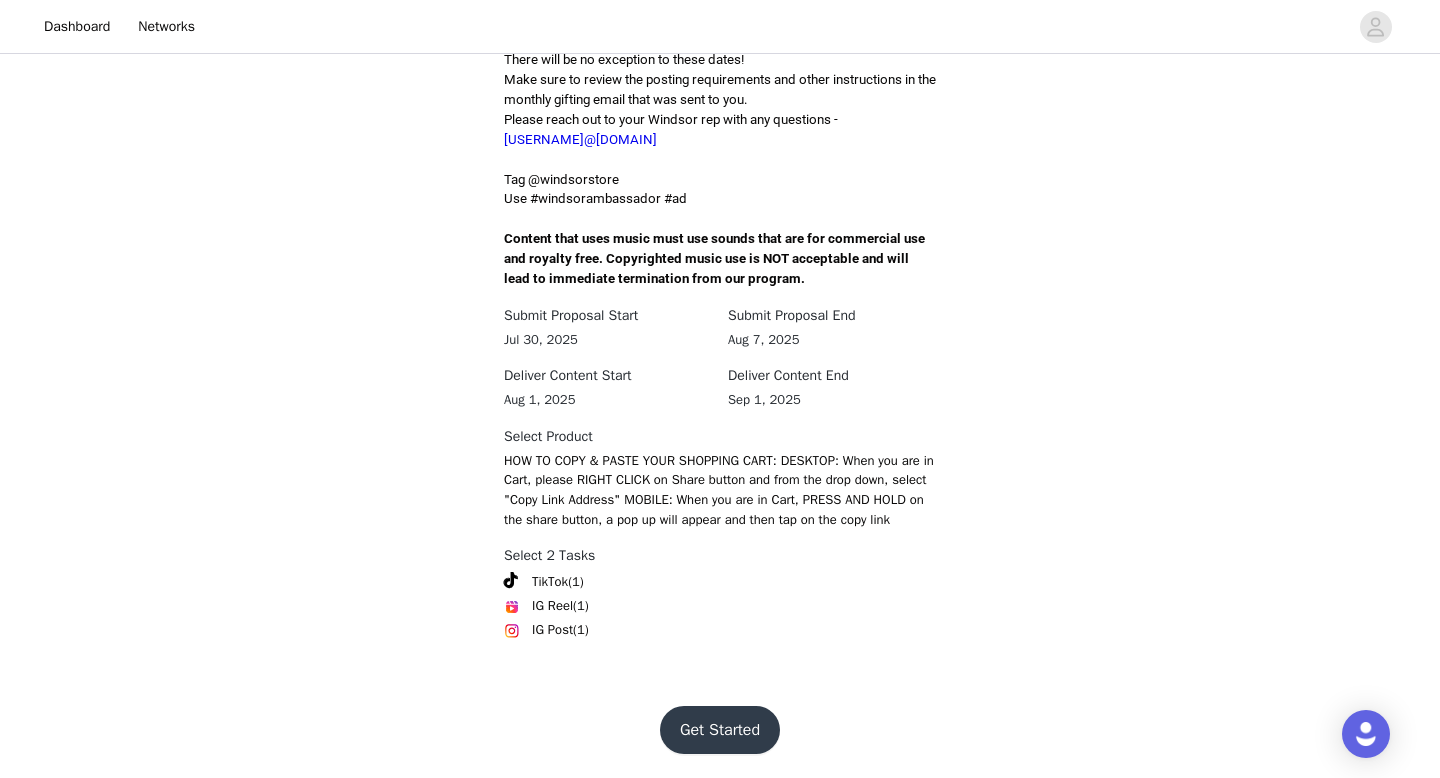 click on "Get Started" at bounding box center [720, 730] 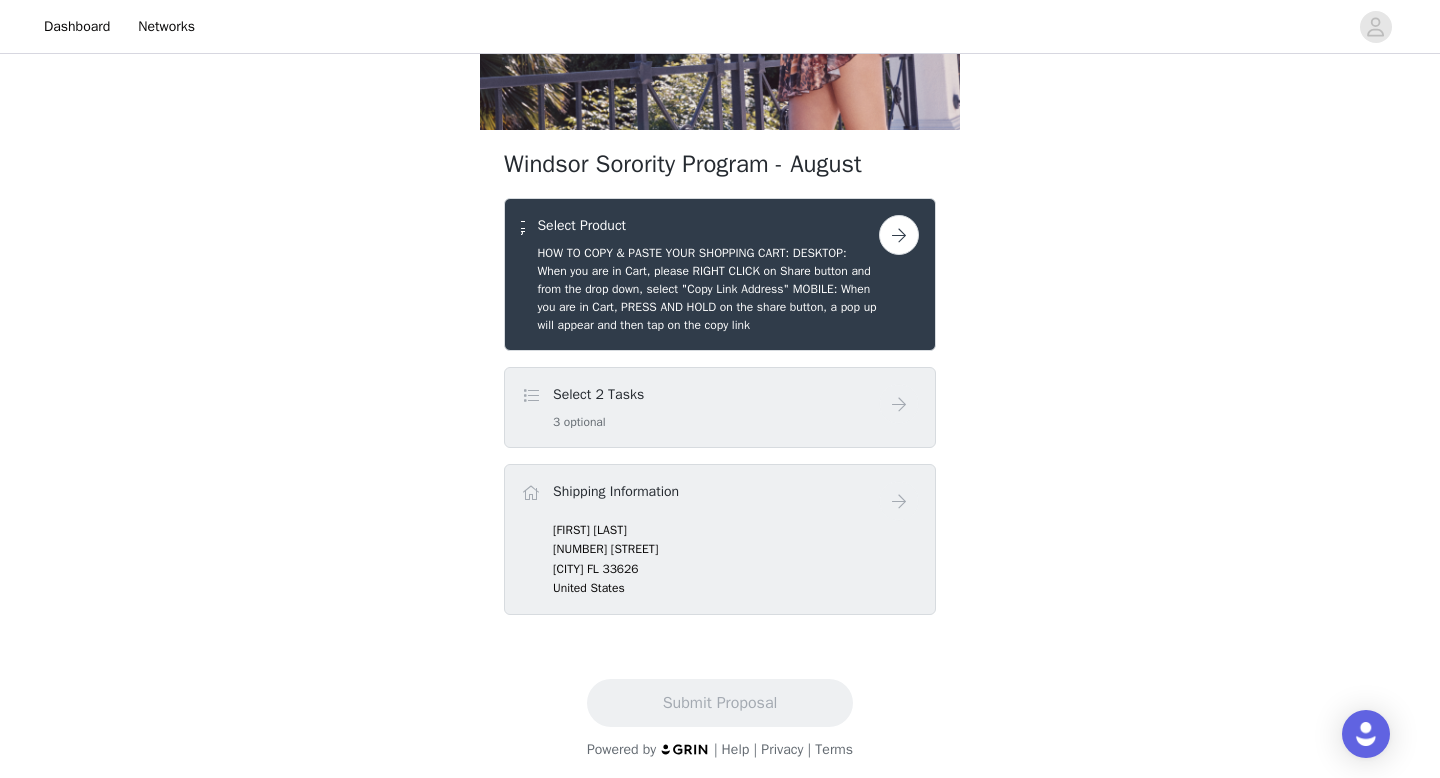 scroll, scrollTop: 251, scrollLeft: 0, axis: vertical 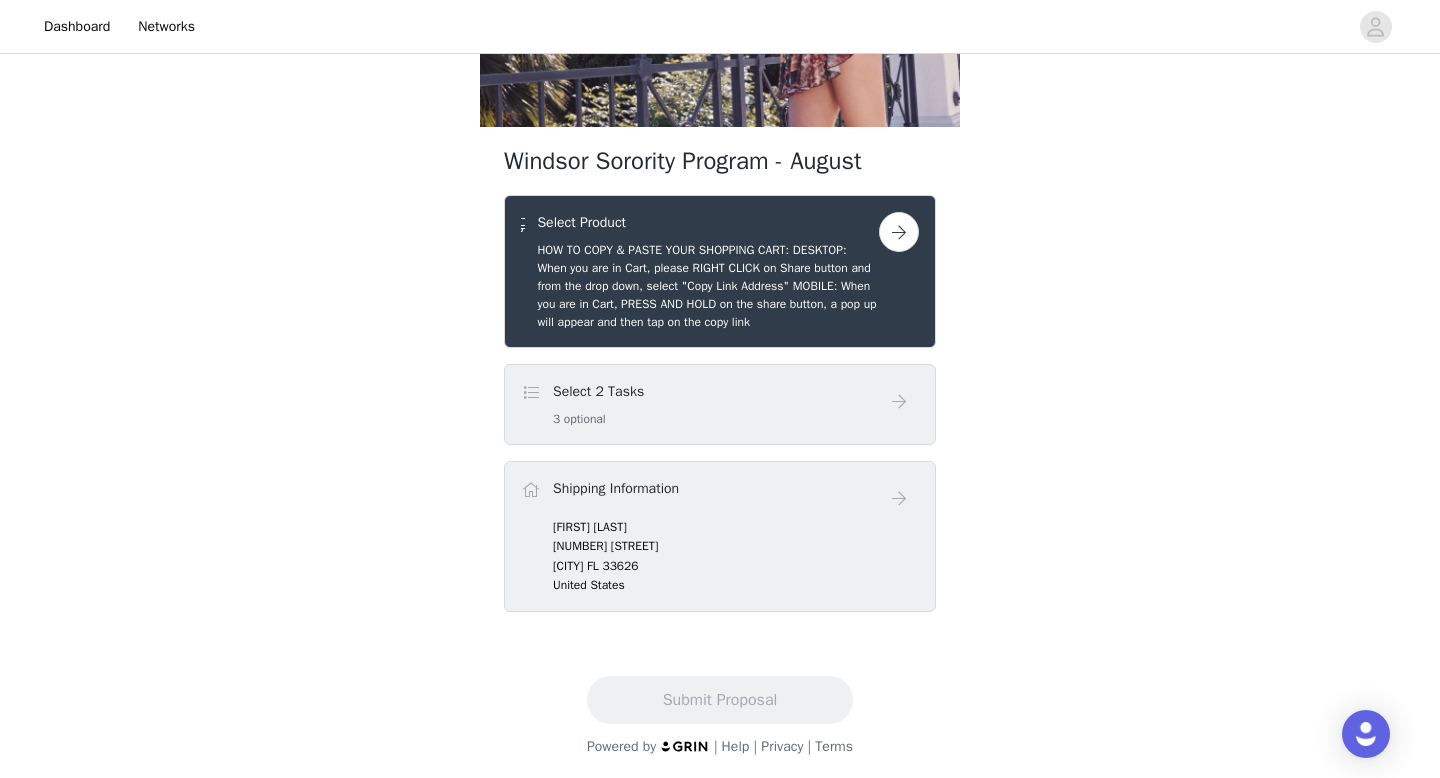 click at bounding box center [899, 232] 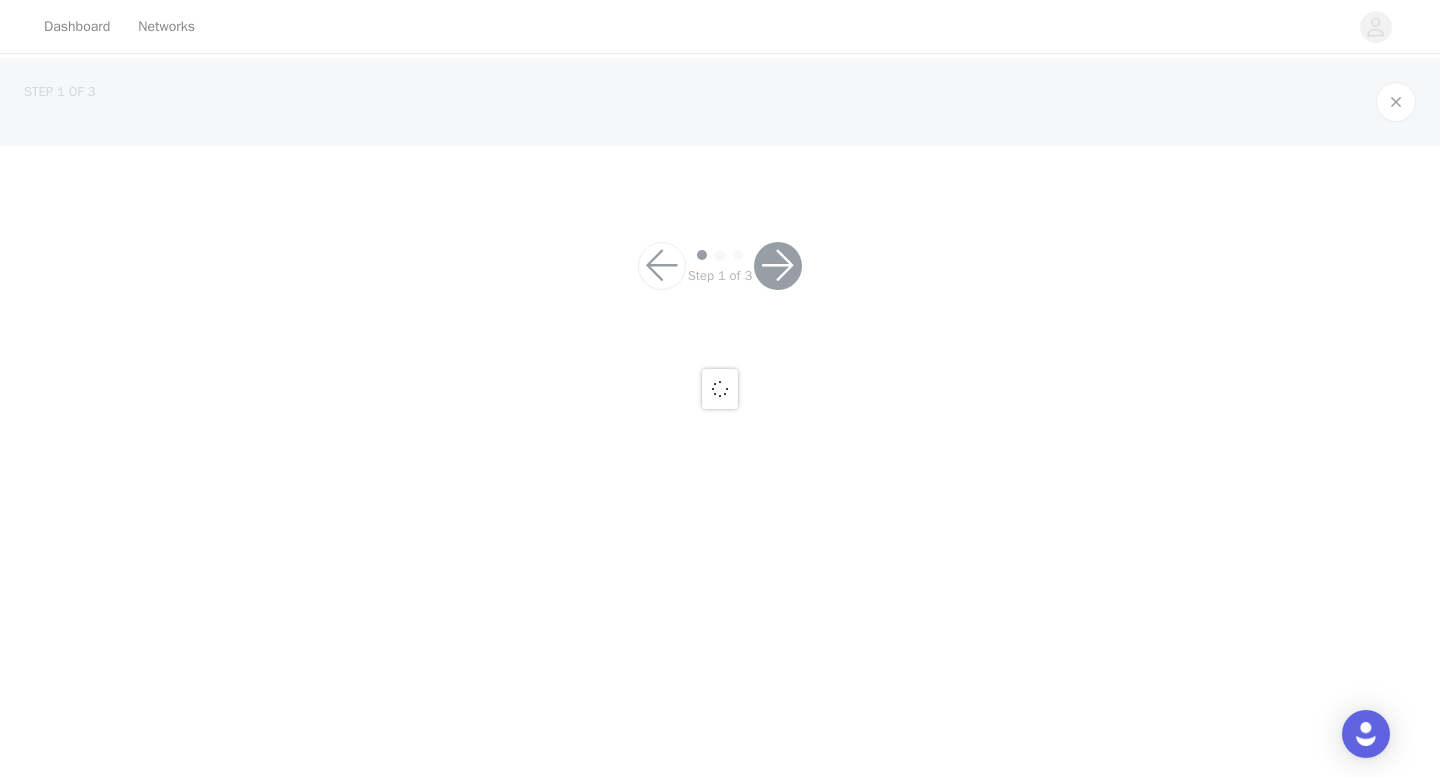 scroll, scrollTop: 0, scrollLeft: 0, axis: both 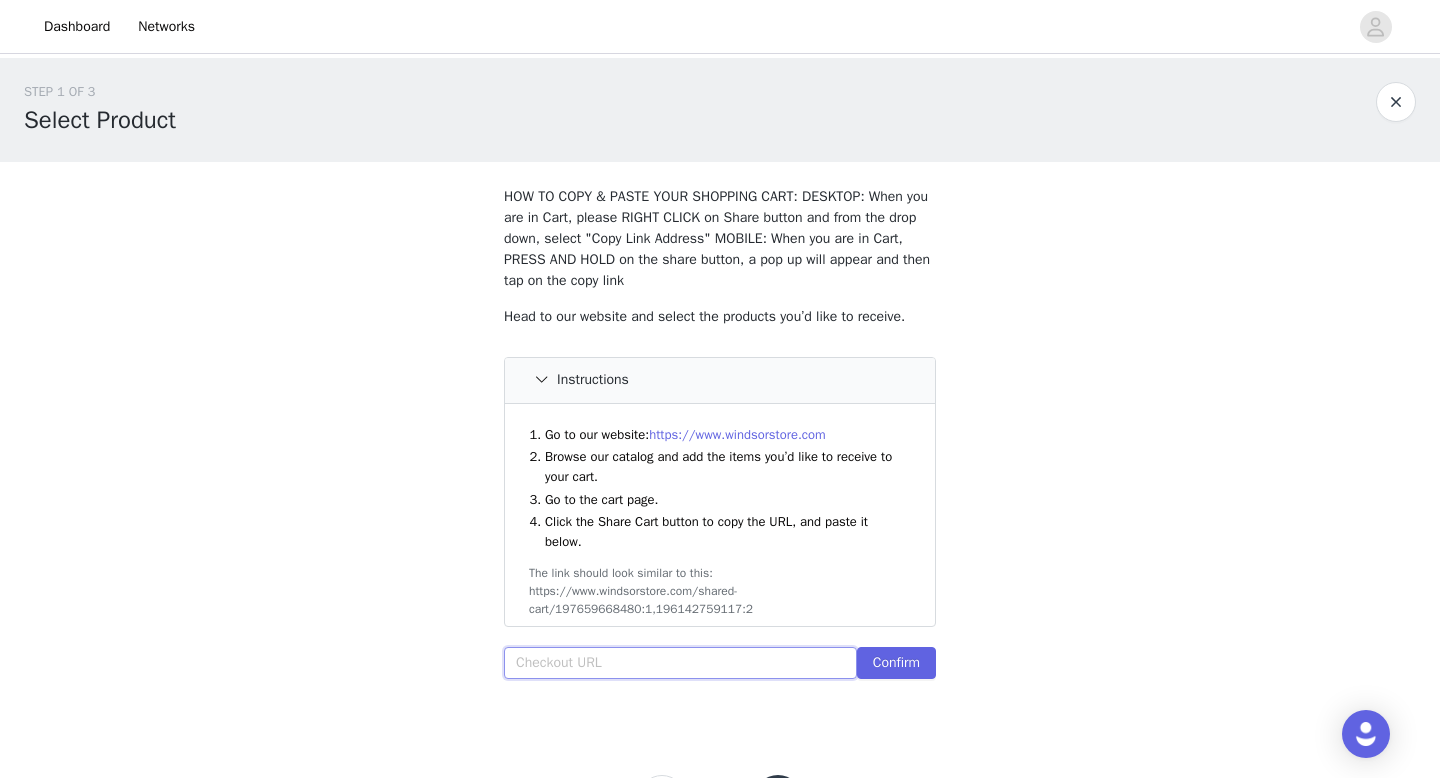 click at bounding box center [680, 663] 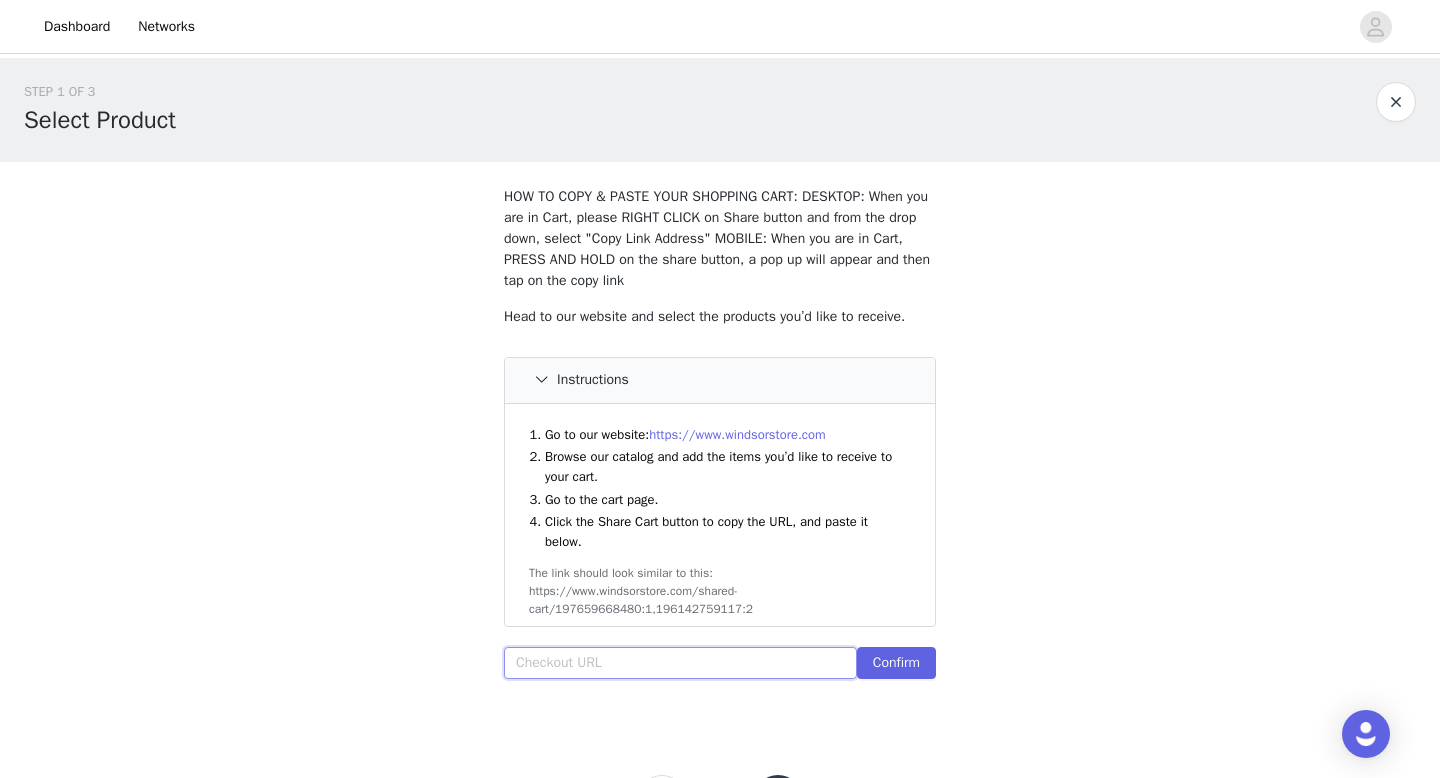 paste on "Share" 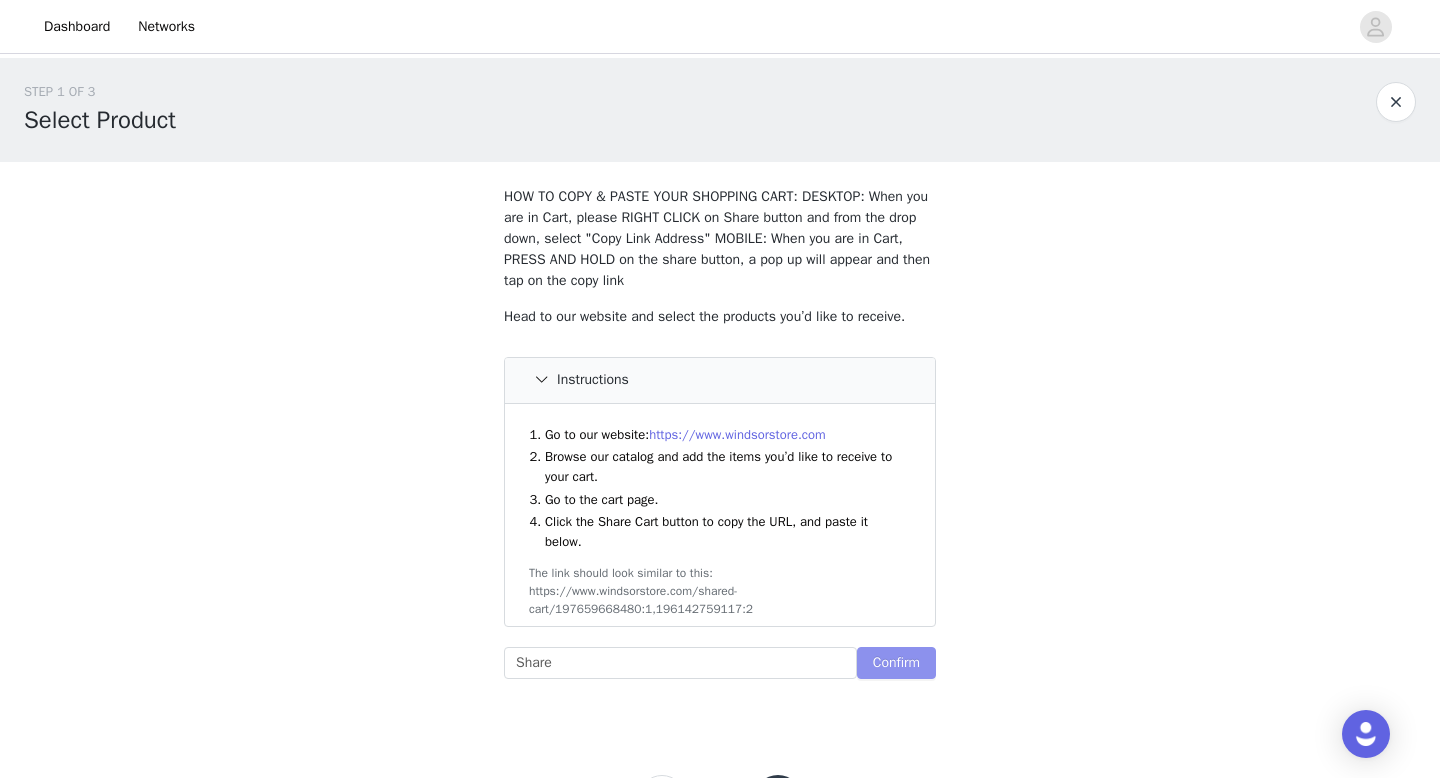 click on "Confirm" at bounding box center (896, 663) 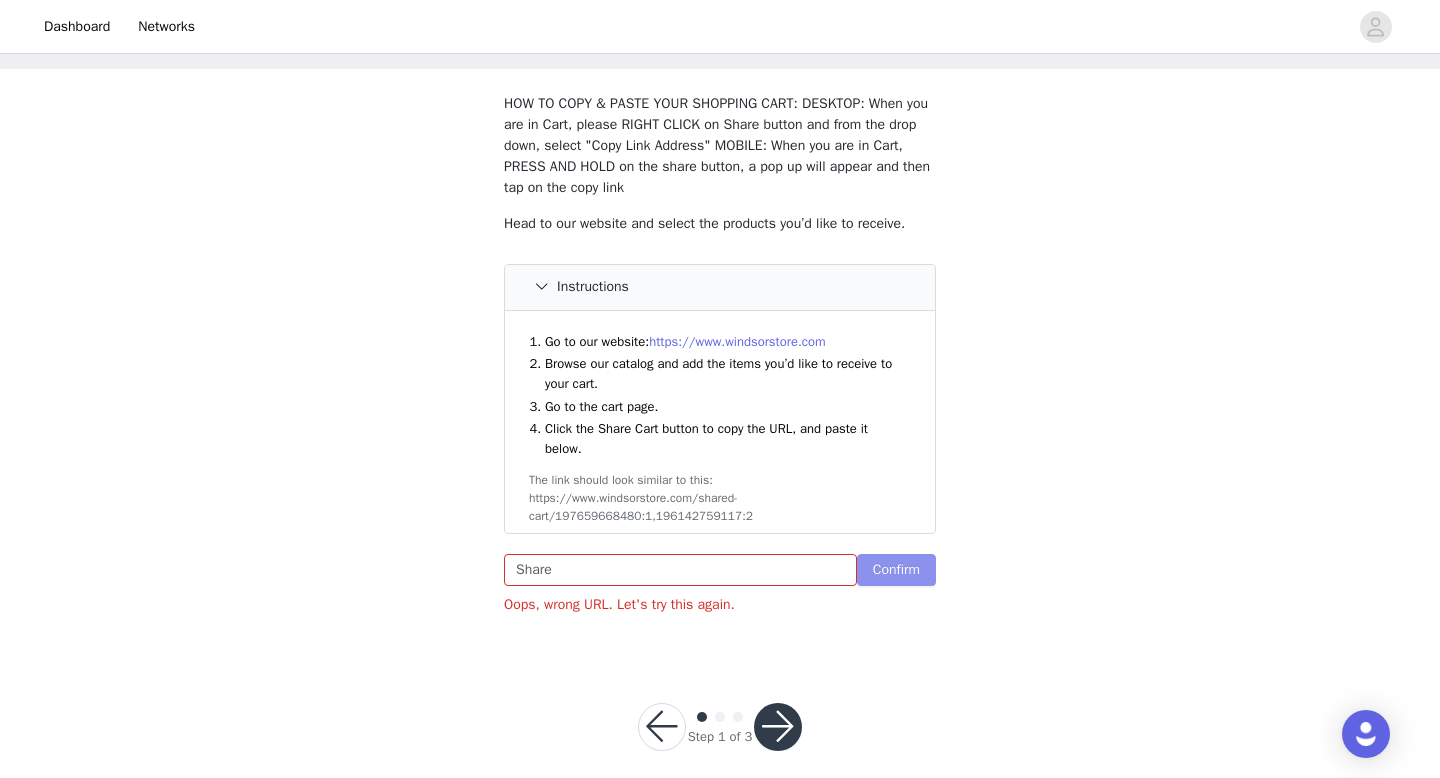 scroll, scrollTop: 94, scrollLeft: 0, axis: vertical 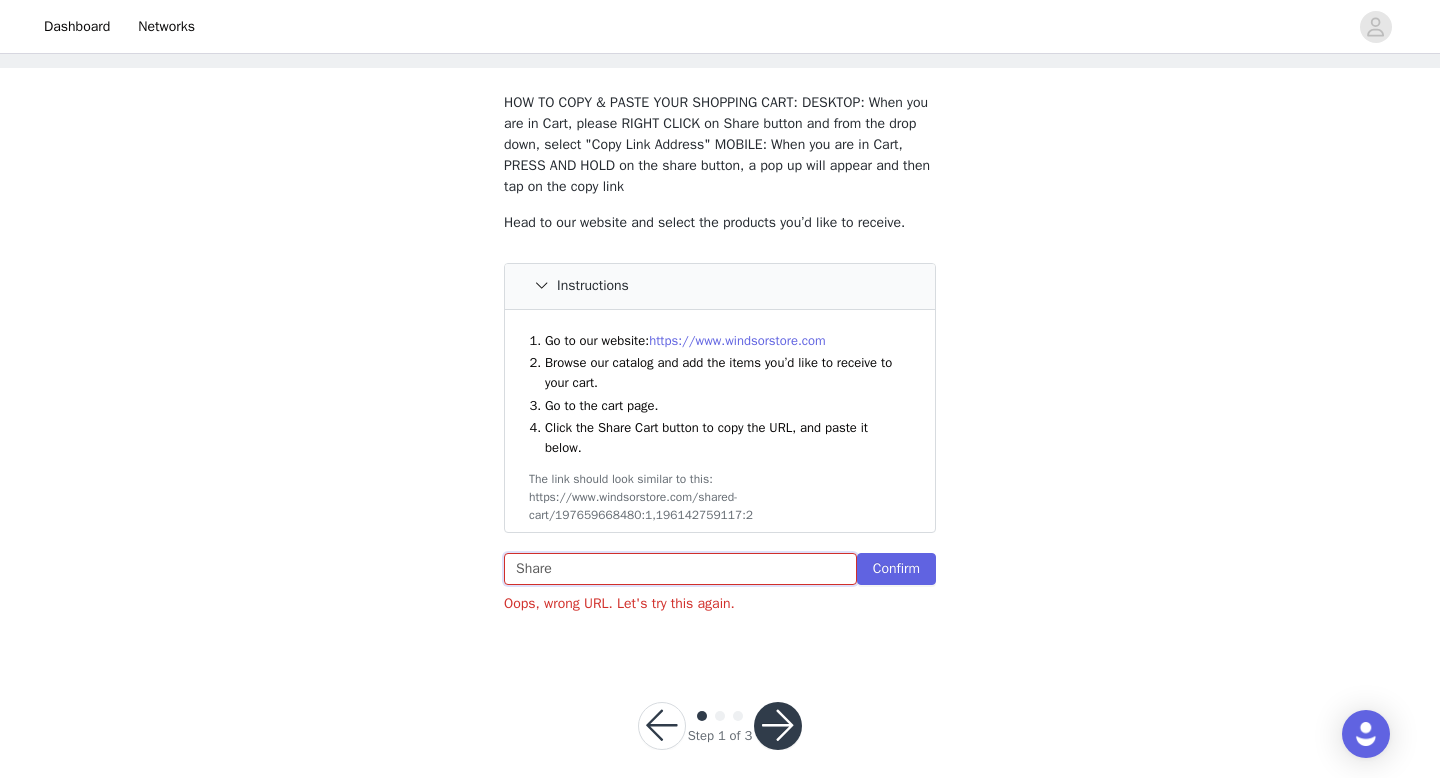 click on "Share" at bounding box center [680, 569] 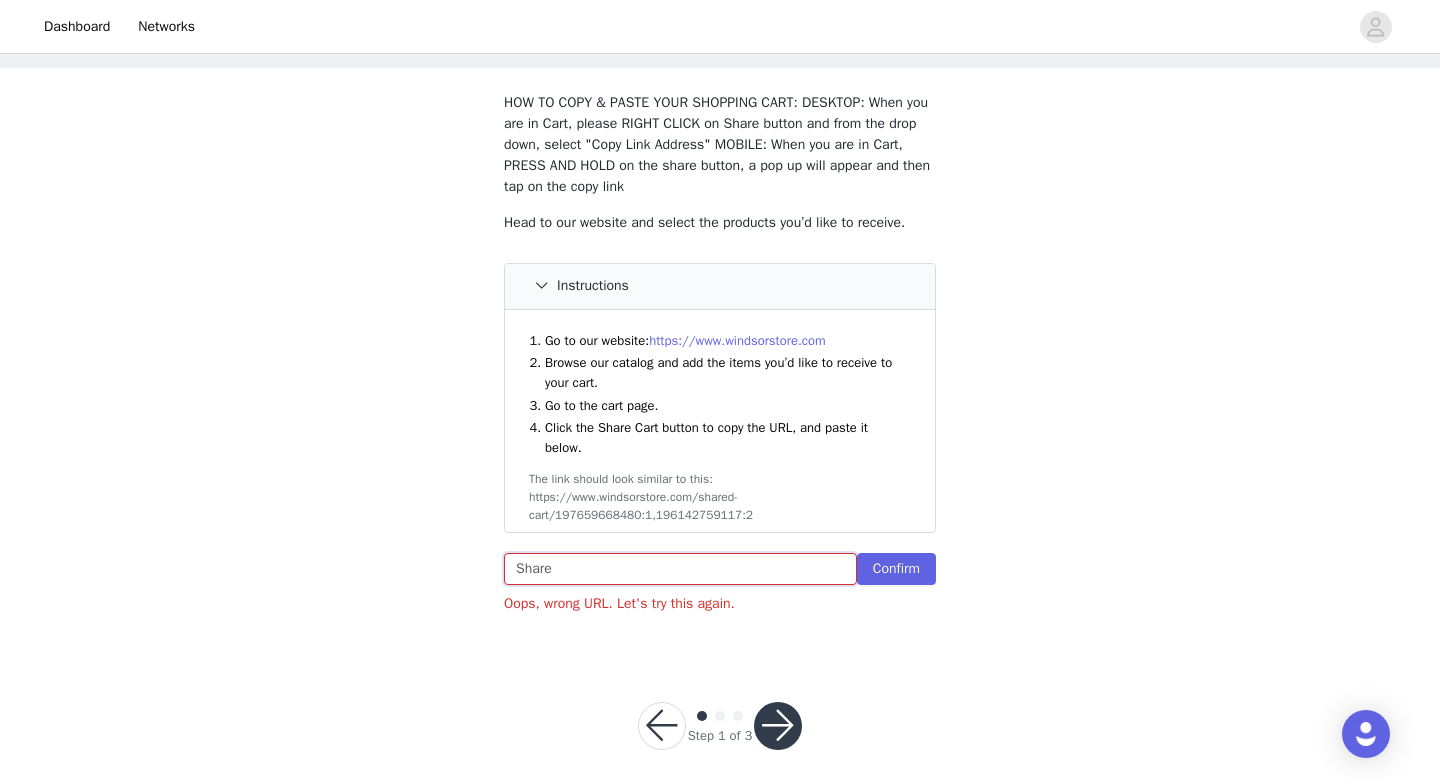 paste on "https://www.windsorstore.com/cart#:~:text=Share%20Your-,Bag,-YOU%20SO%20NEED" 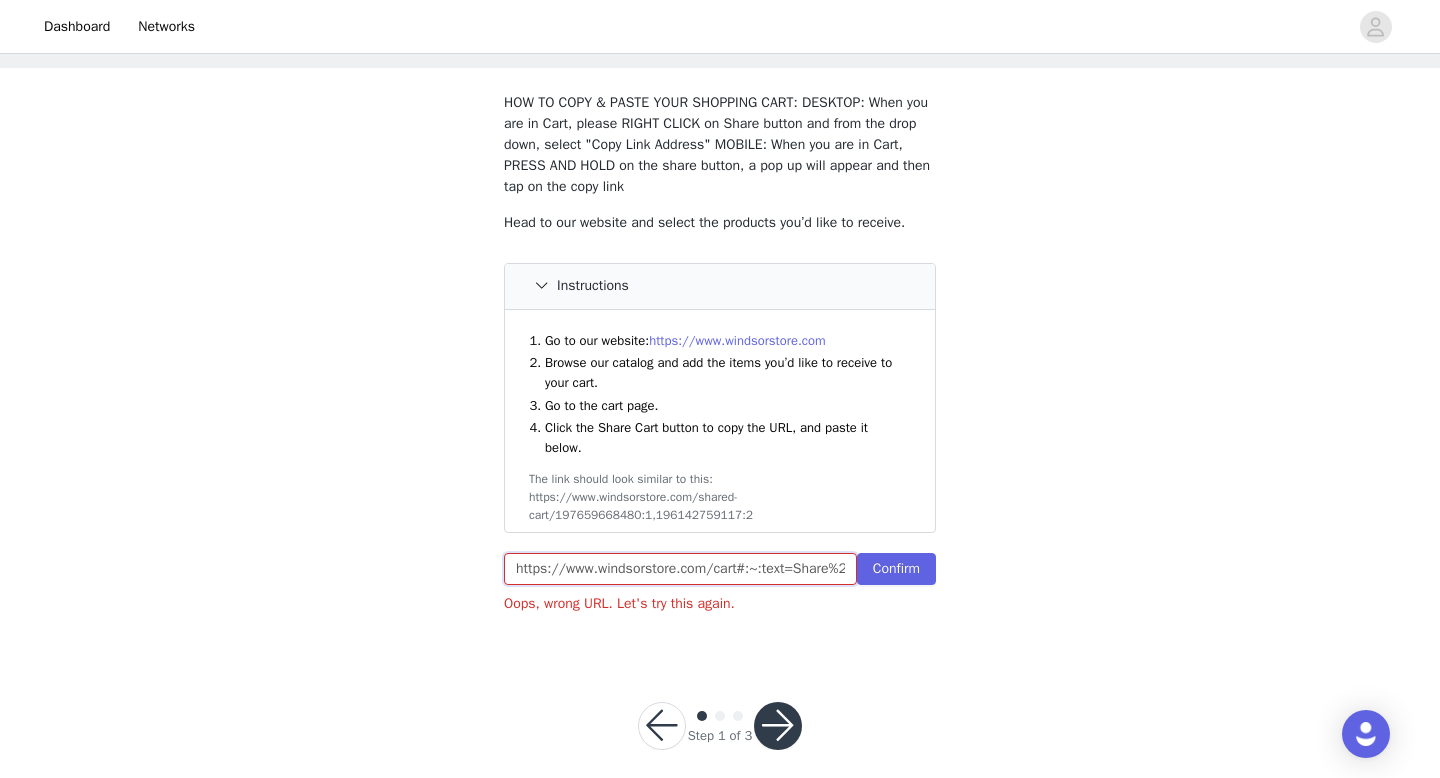 scroll, scrollTop: 0, scrollLeft: 245, axis: horizontal 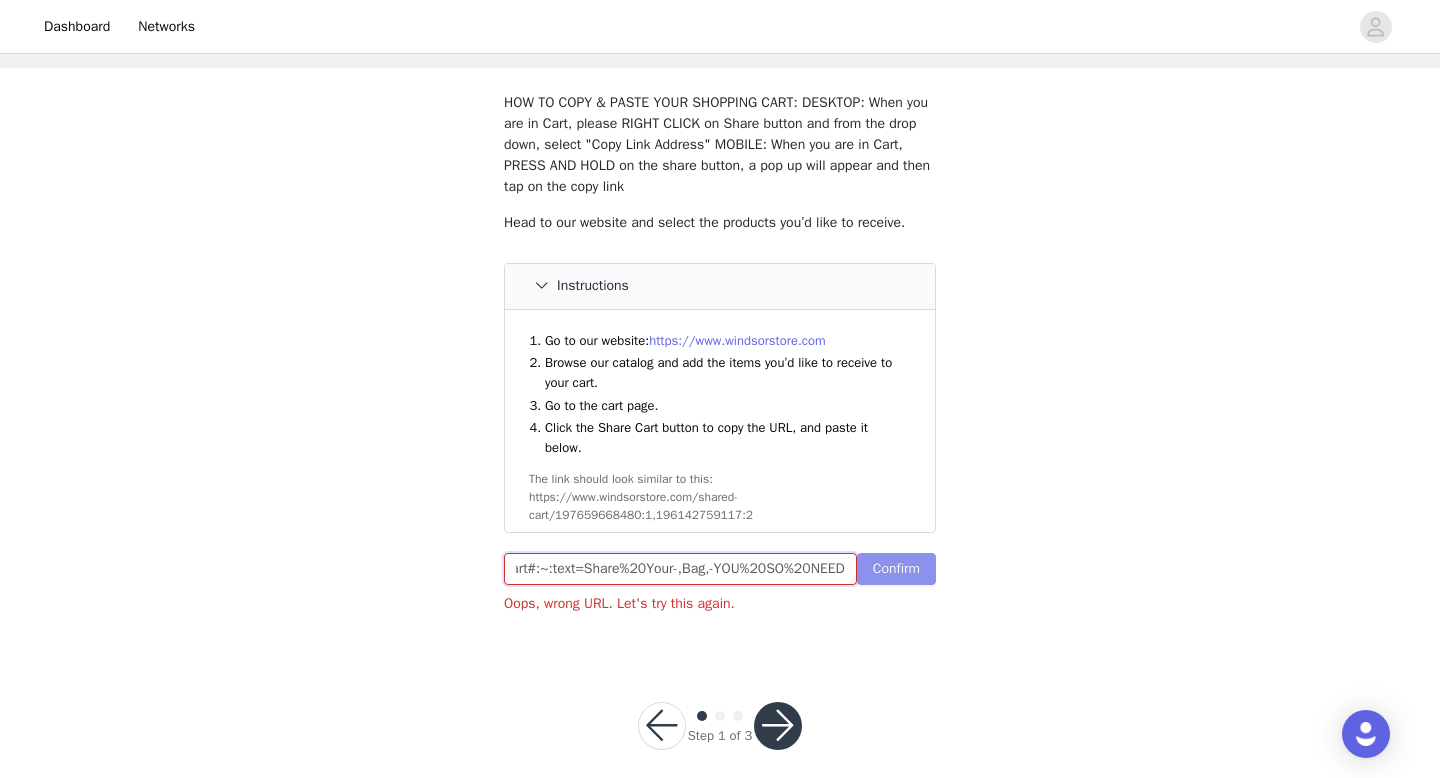type on "https://www.windsorstore.com/cart#:~:text=Share%20Your-,Bag,-YOU%20SO%20NEED" 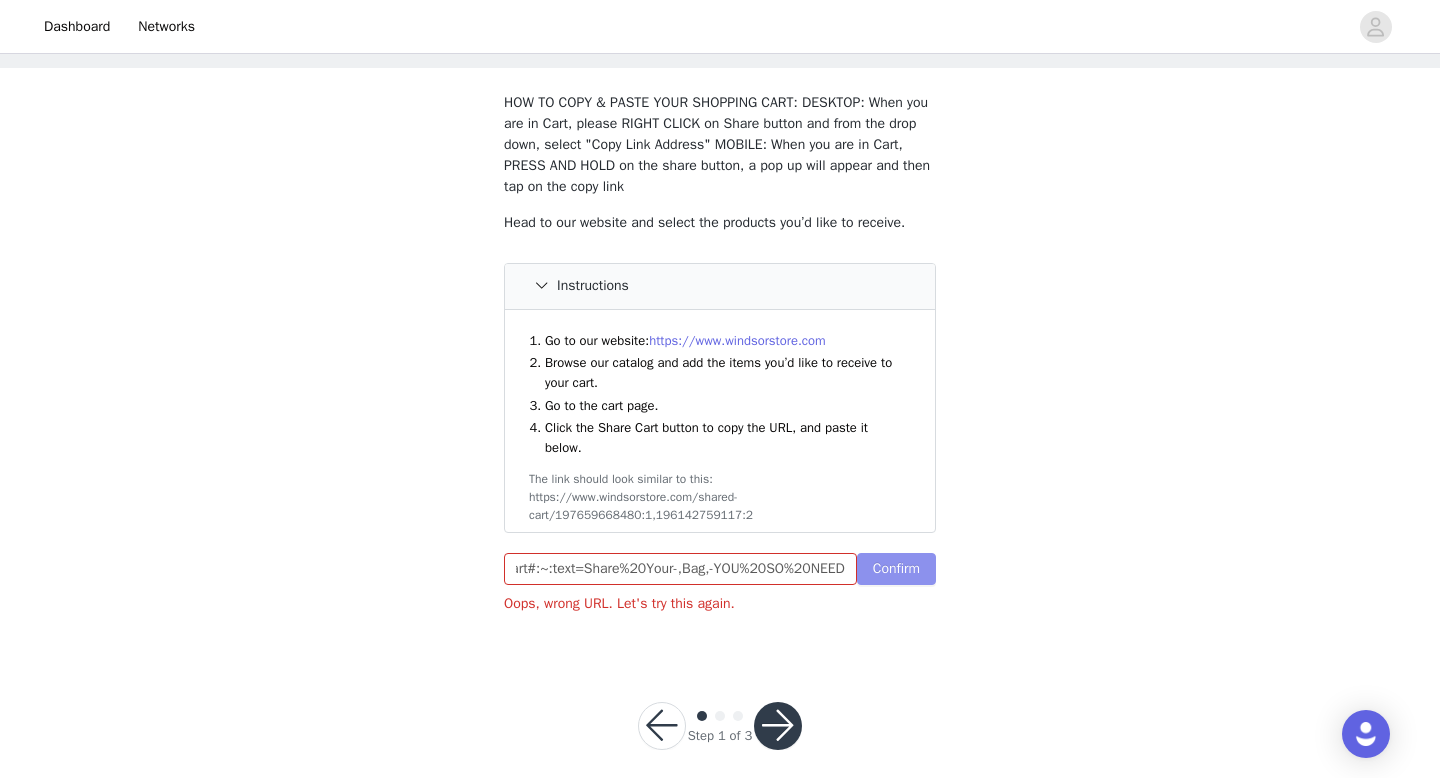 click on "Confirm" at bounding box center (896, 569) 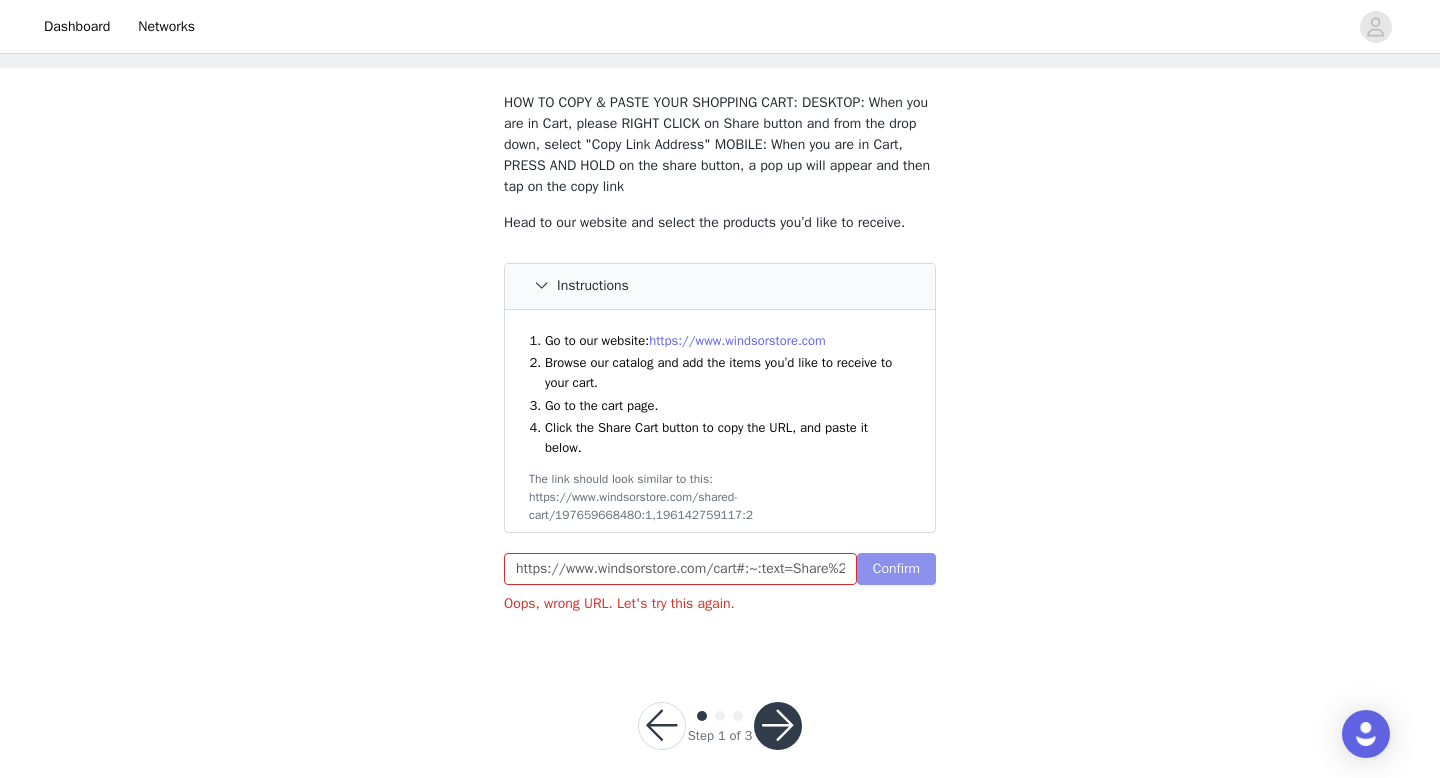 scroll, scrollTop: 114, scrollLeft: 0, axis: vertical 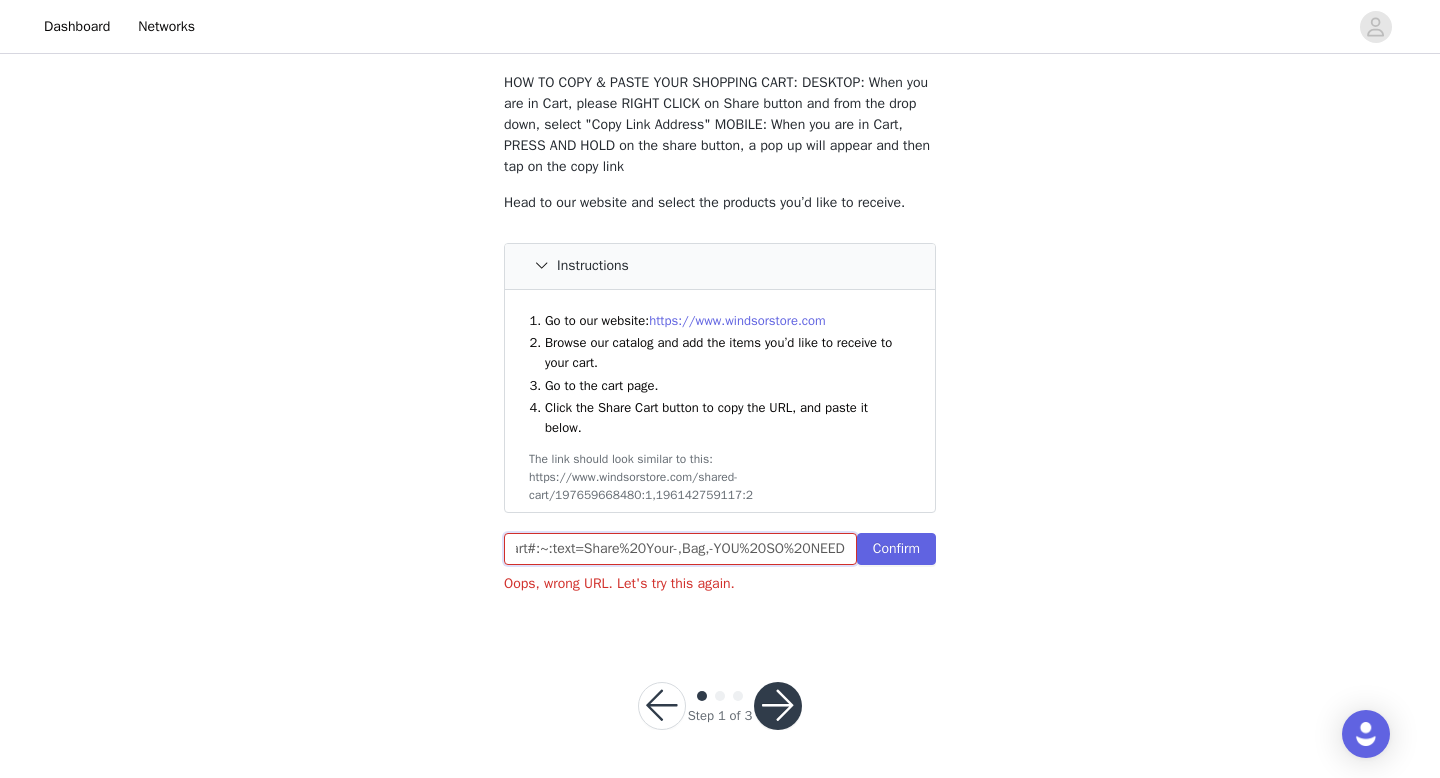 drag, startPoint x: 515, startPoint y: 551, endPoint x: 1137, endPoint y: 530, distance: 622.35443 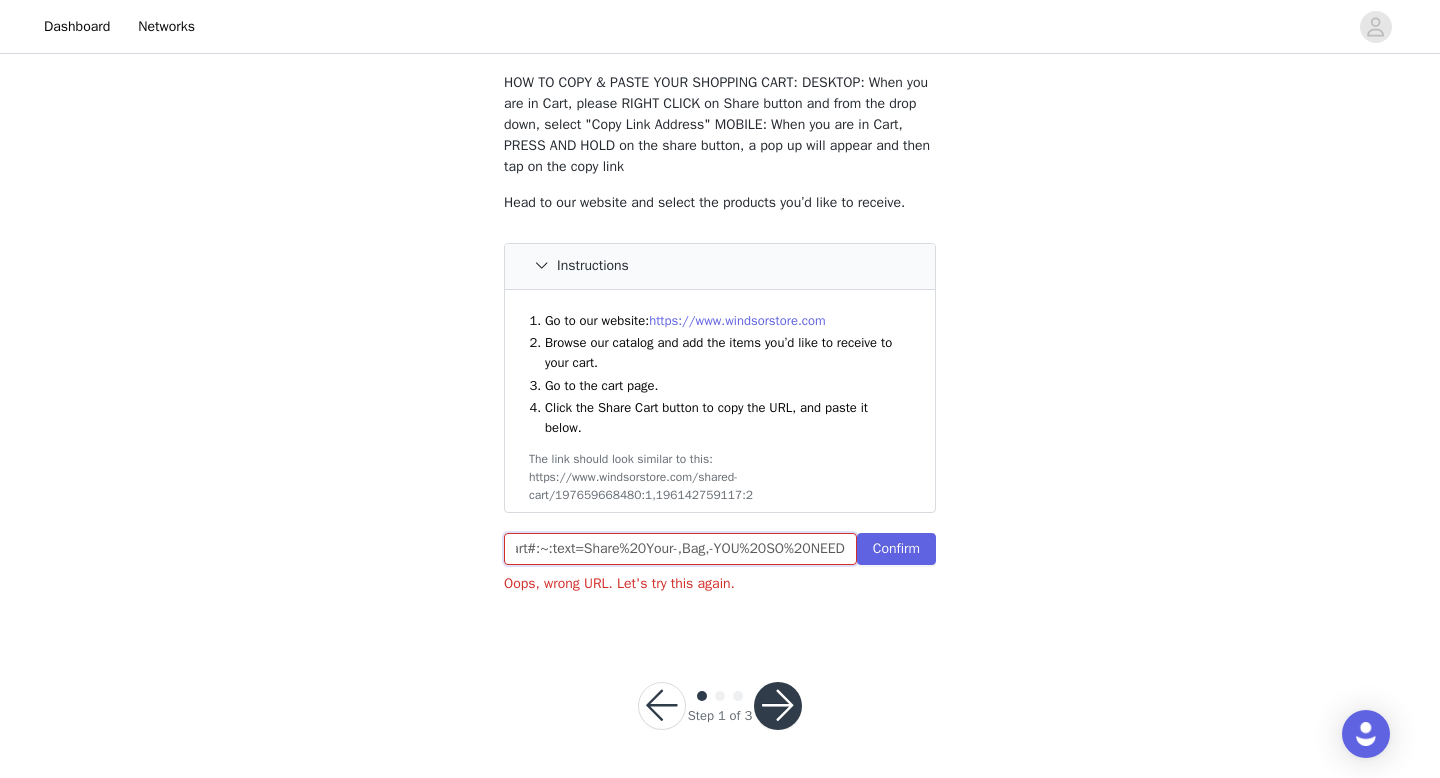 scroll, scrollTop: 0, scrollLeft: 0, axis: both 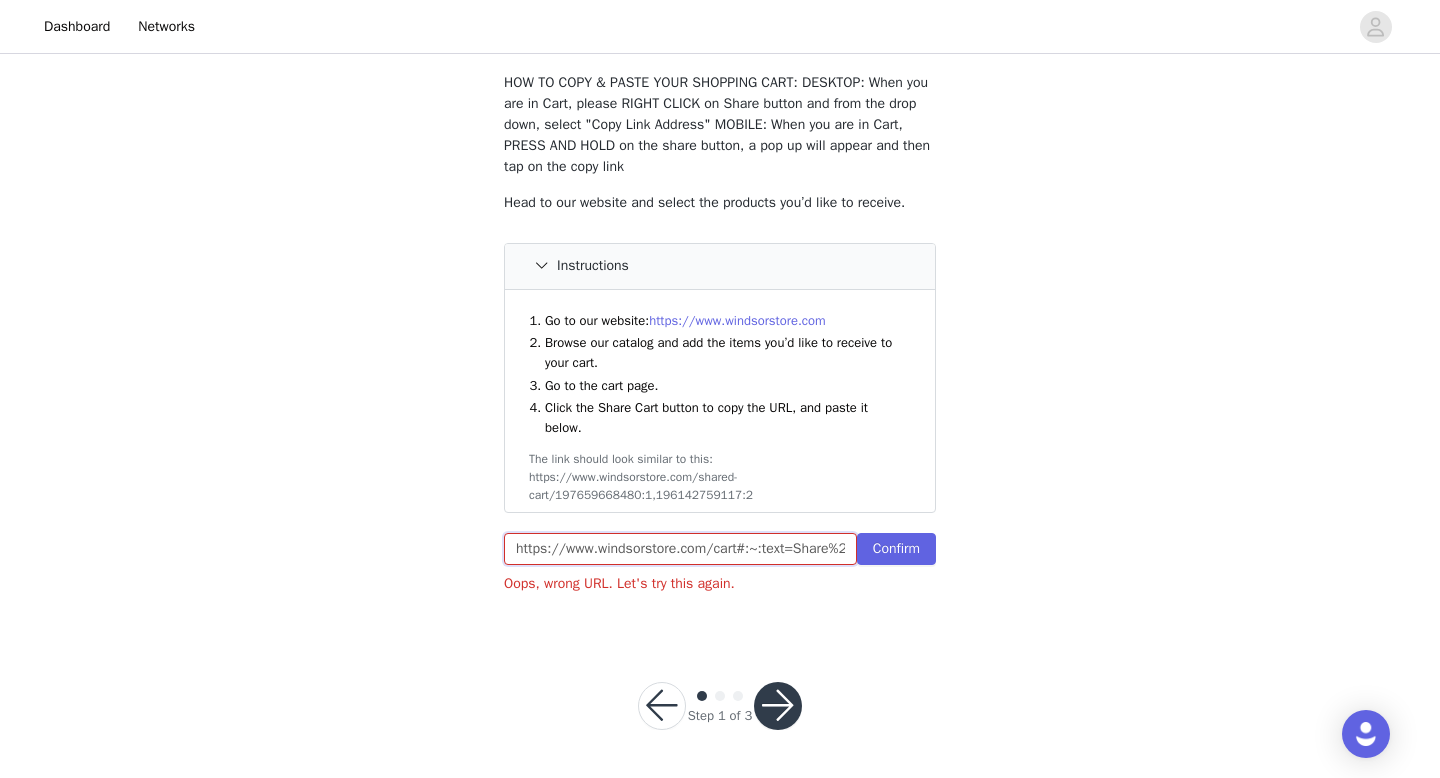 drag, startPoint x: 841, startPoint y: 552, endPoint x: 512, endPoint y: 549, distance: 329.01367 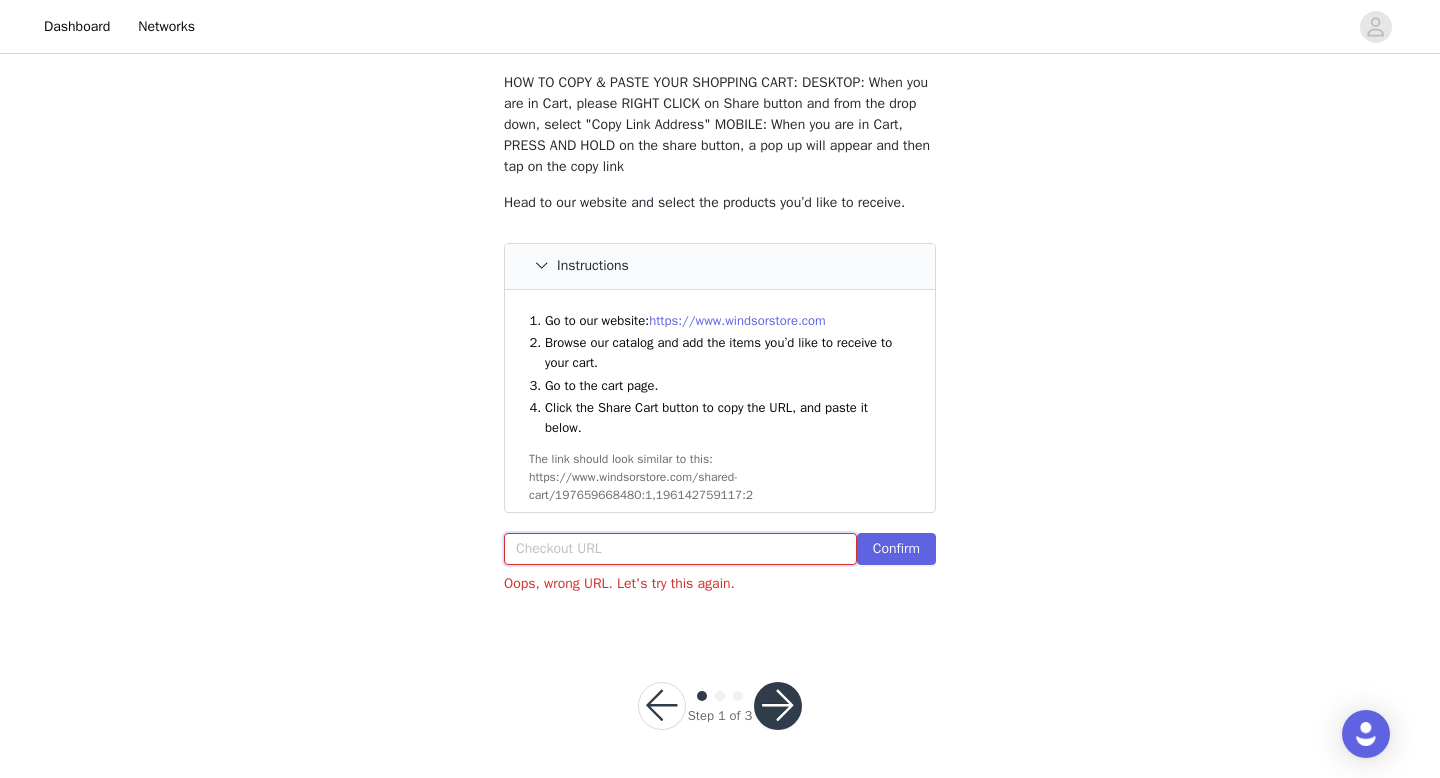 paste on "https://www.windsorstore.com/cart/43328724107315:1,43311073034291:1,43497888776243:1,42905155764275:1,43331965714483:1,43308049596467:1" 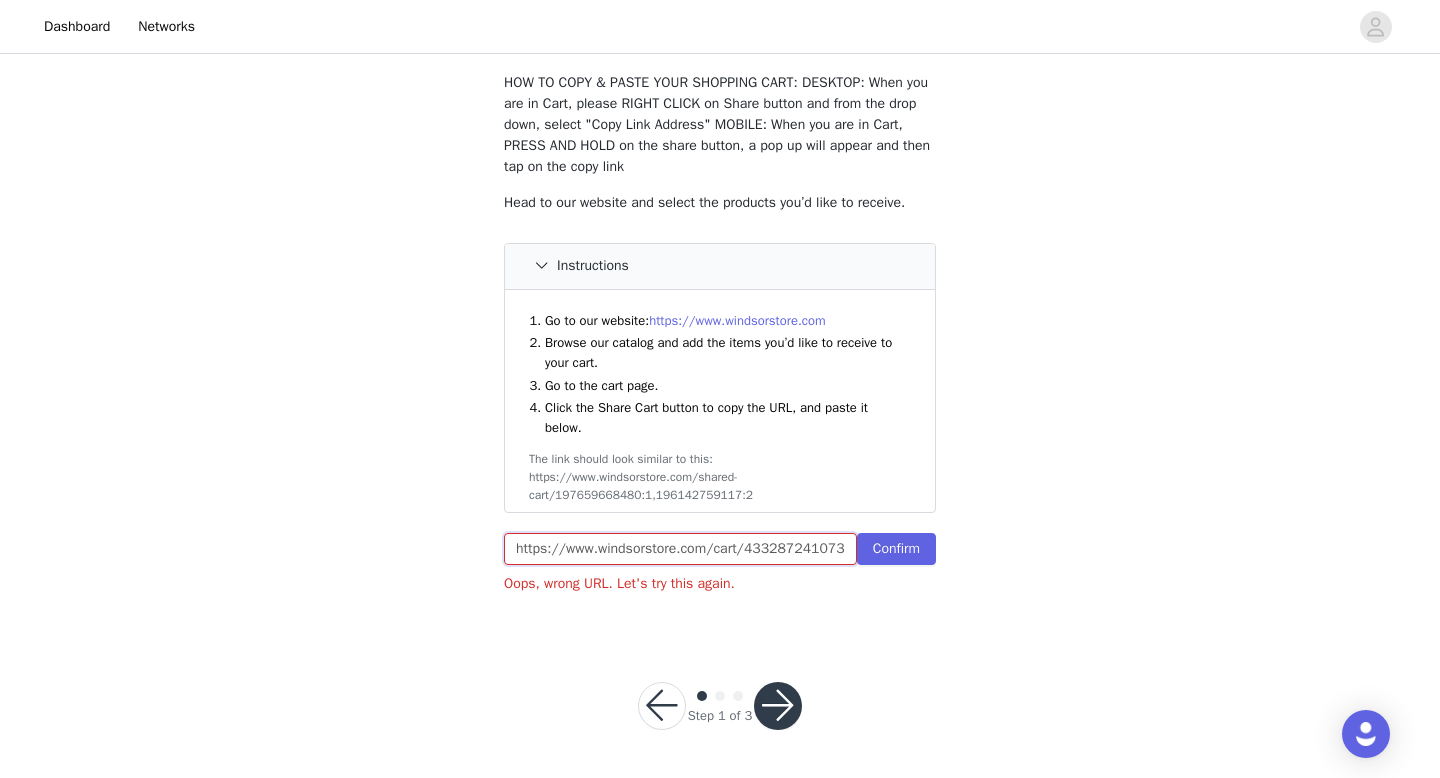 scroll, scrollTop: 0, scrollLeft: 728, axis: horizontal 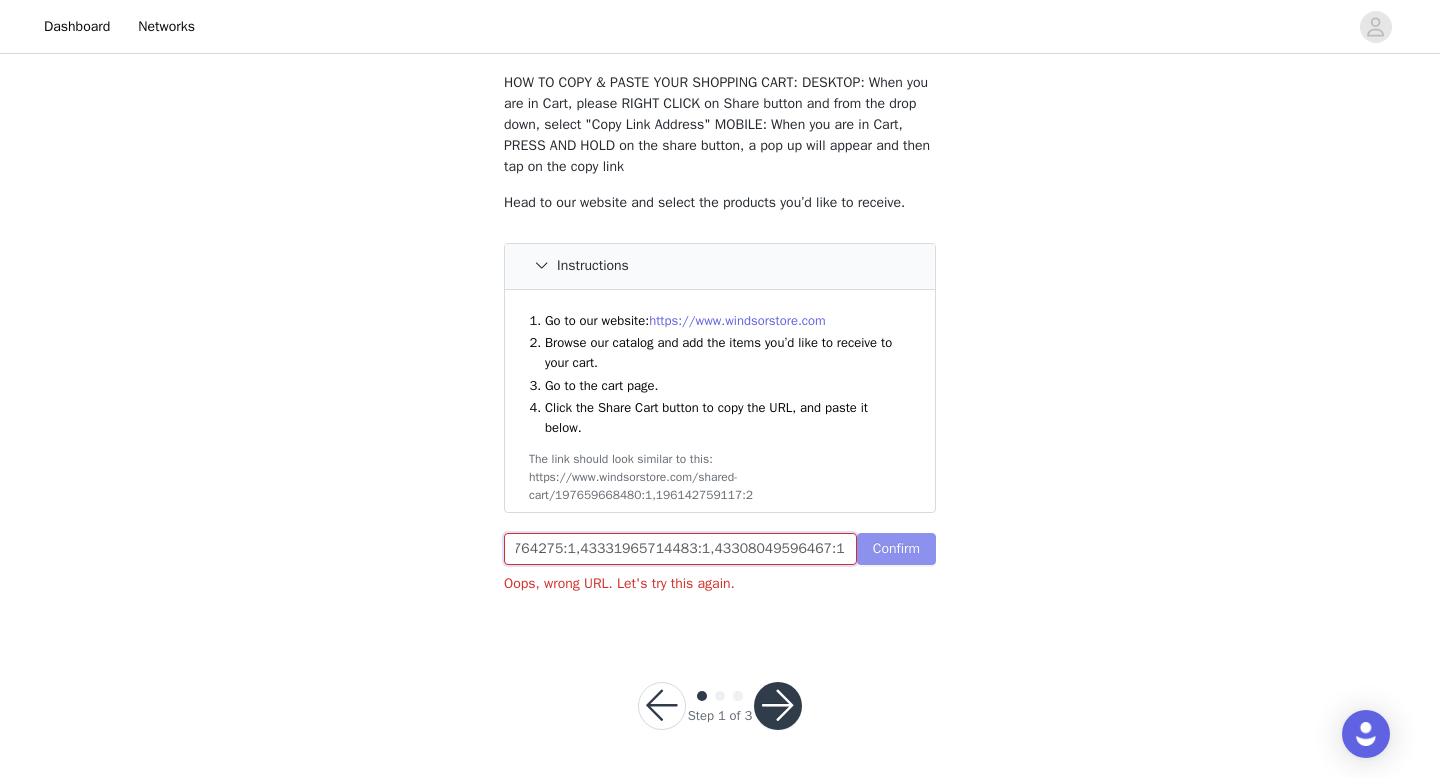type on "https://www.windsorstore.com/cart/43328724107315:1,43311073034291:1,43497888776243:1,42905155764275:1,43331965714483:1,43308049596467:1" 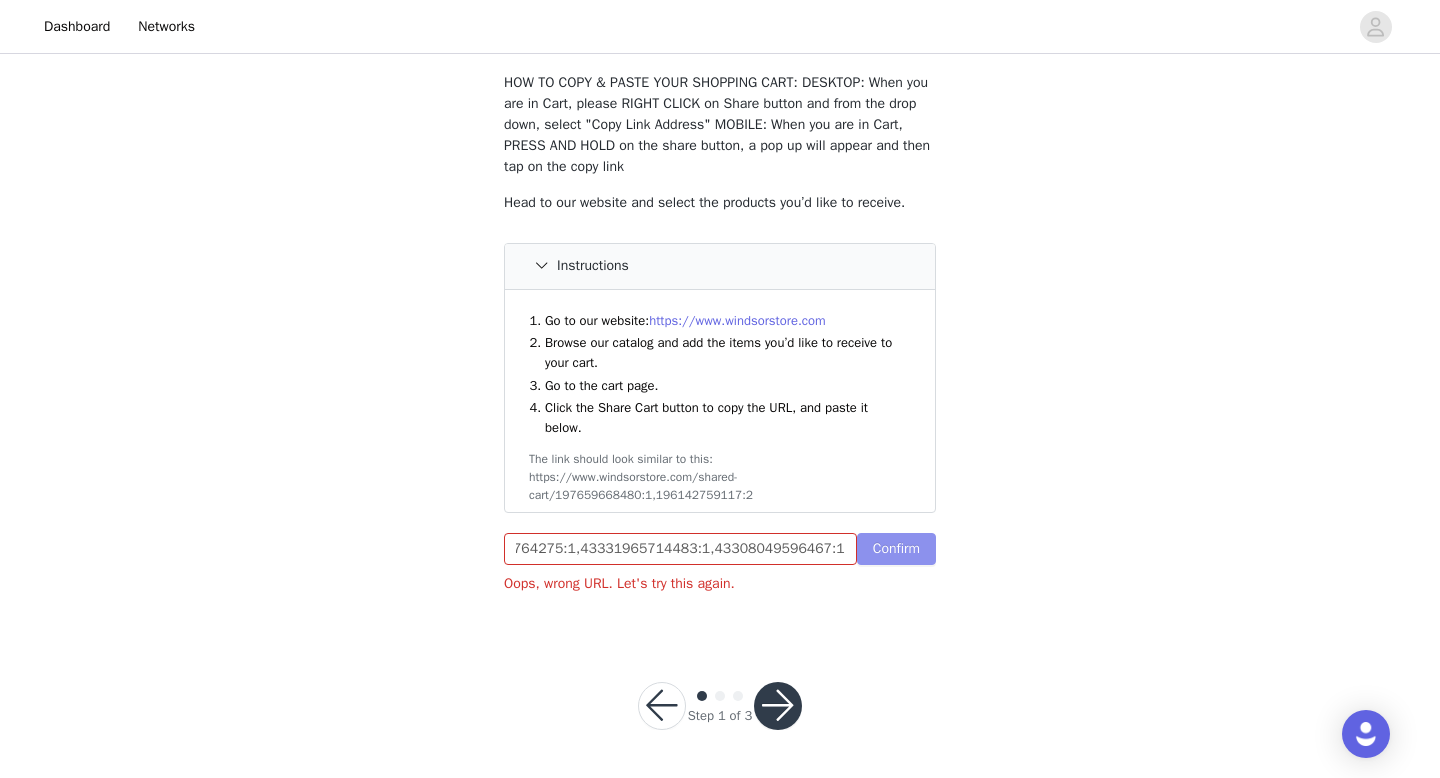 scroll, scrollTop: 0, scrollLeft: 0, axis: both 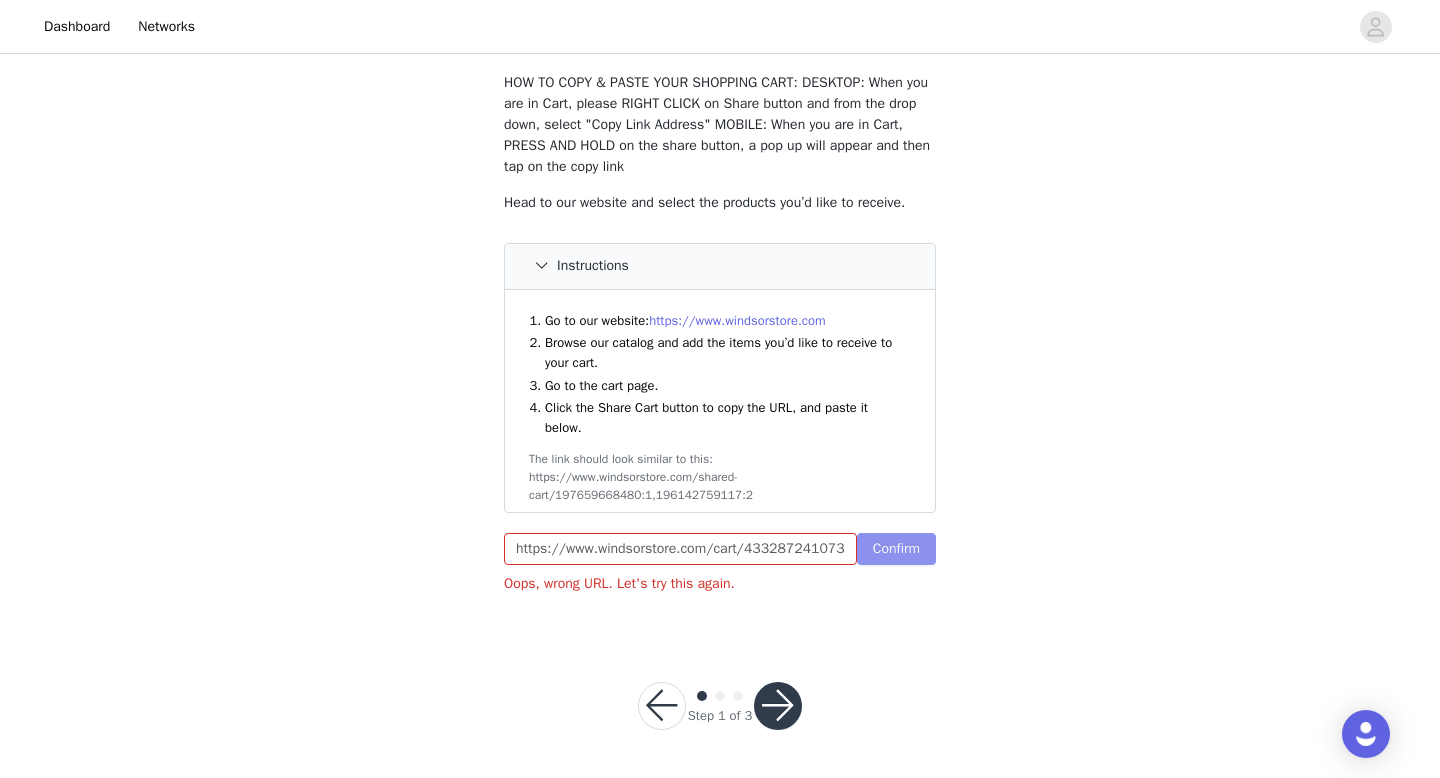 click on "Confirm" at bounding box center (896, 549) 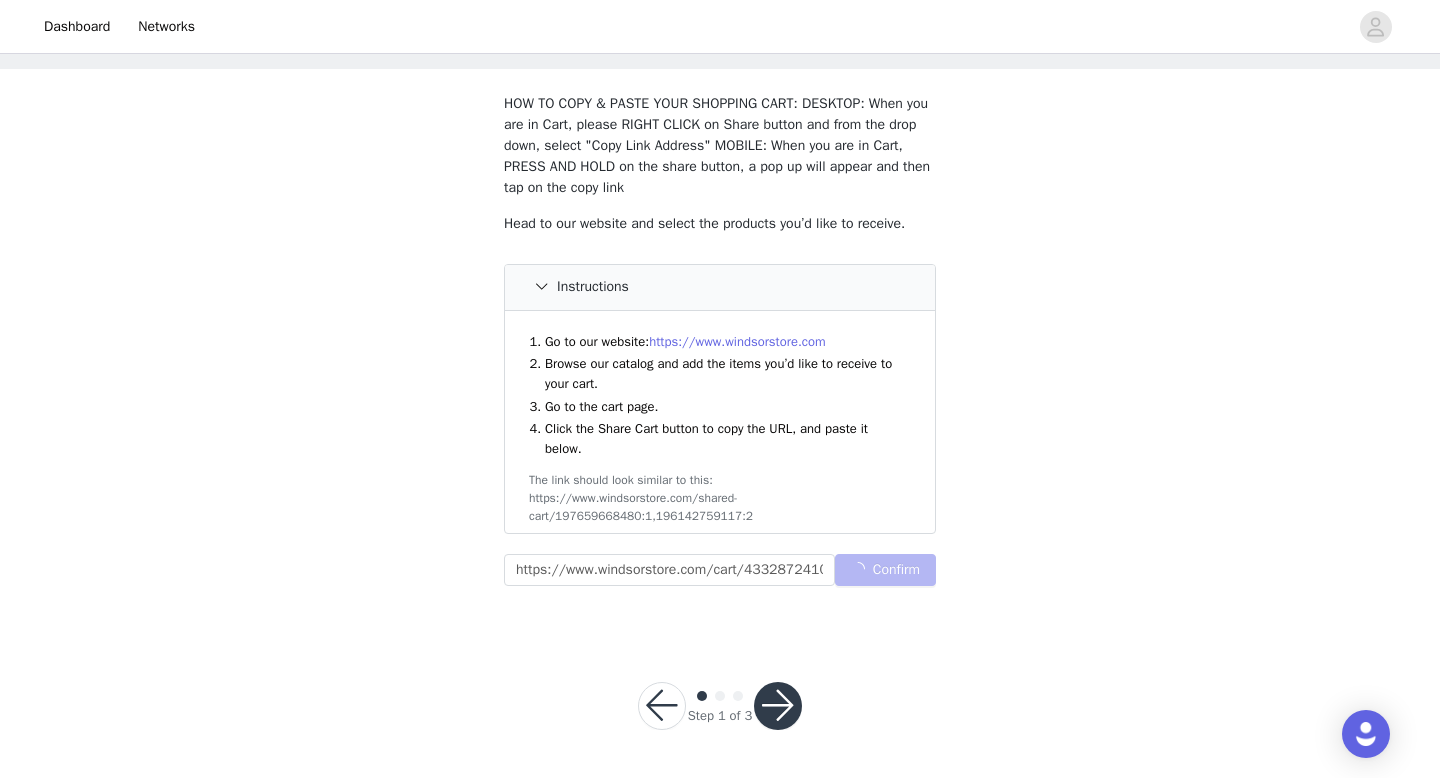 scroll, scrollTop: 114, scrollLeft: 0, axis: vertical 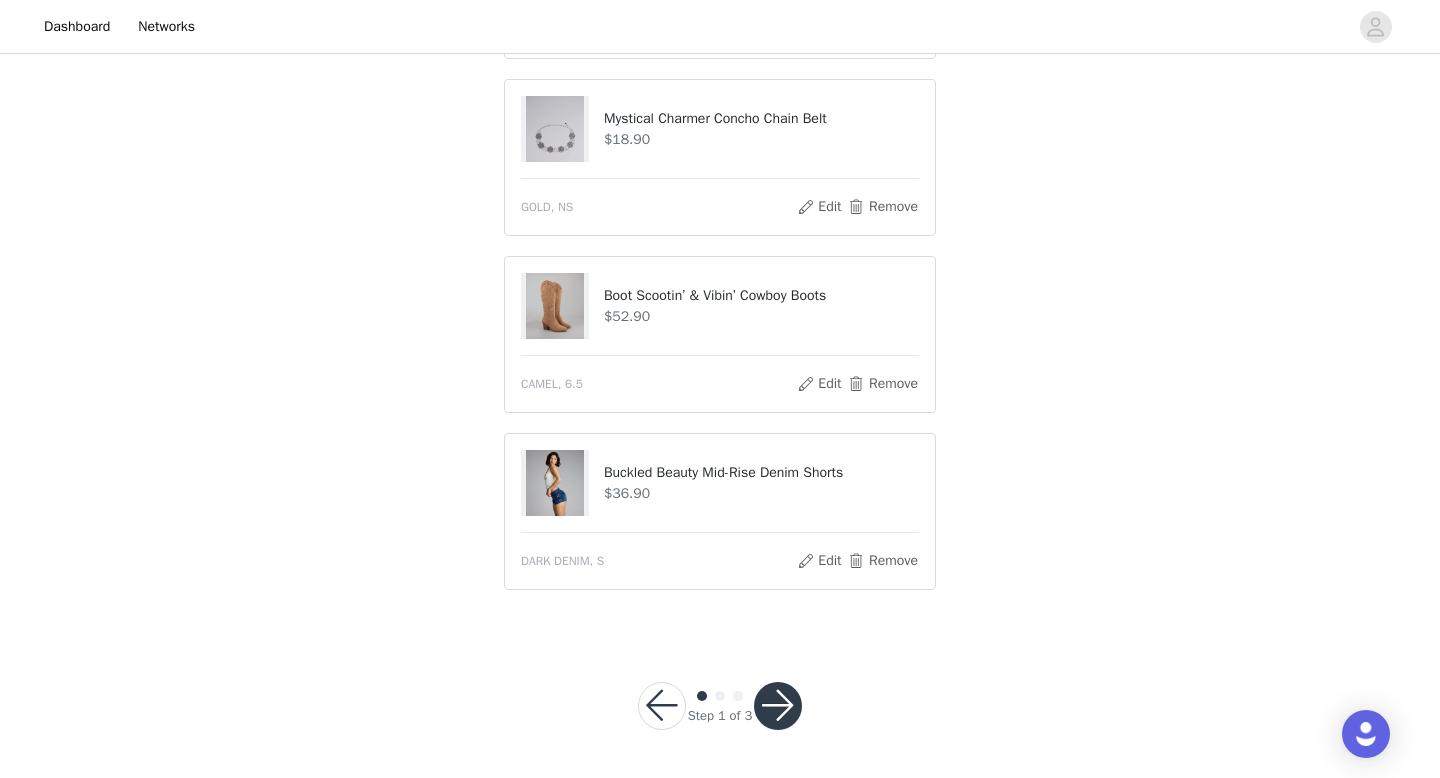 click at bounding box center [778, 706] 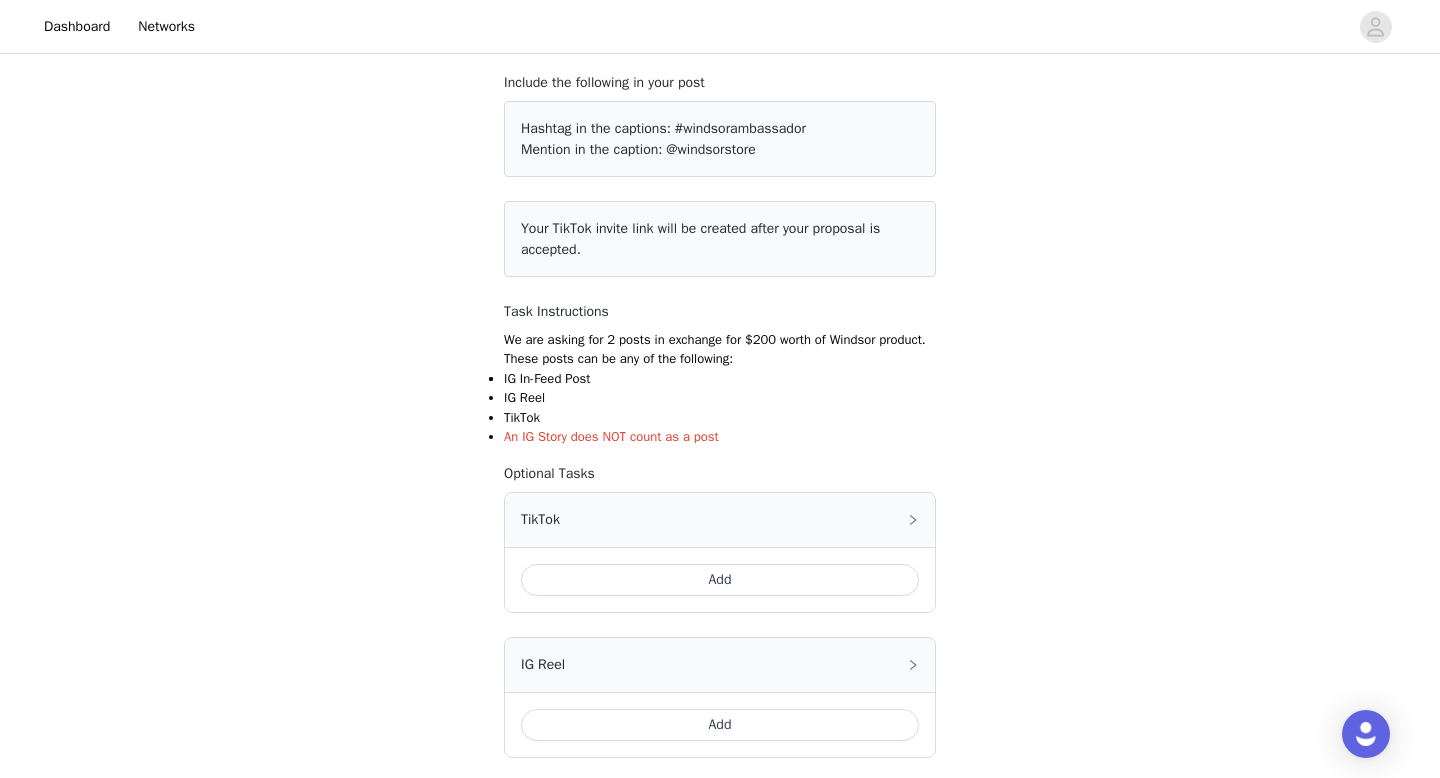 scroll, scrollTop: 430, scrollLeft: 0, axis: vertical 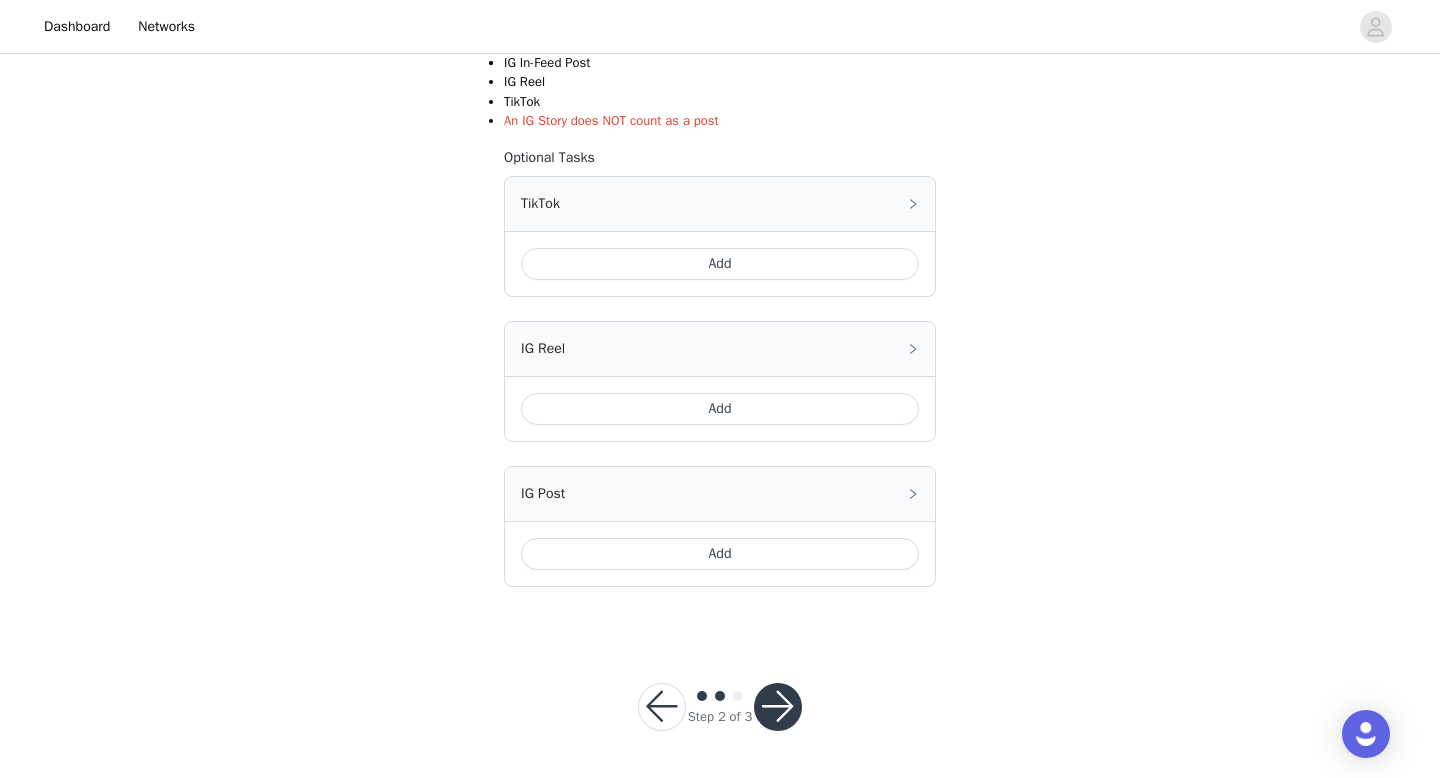 click at bounding box center (778, 707) 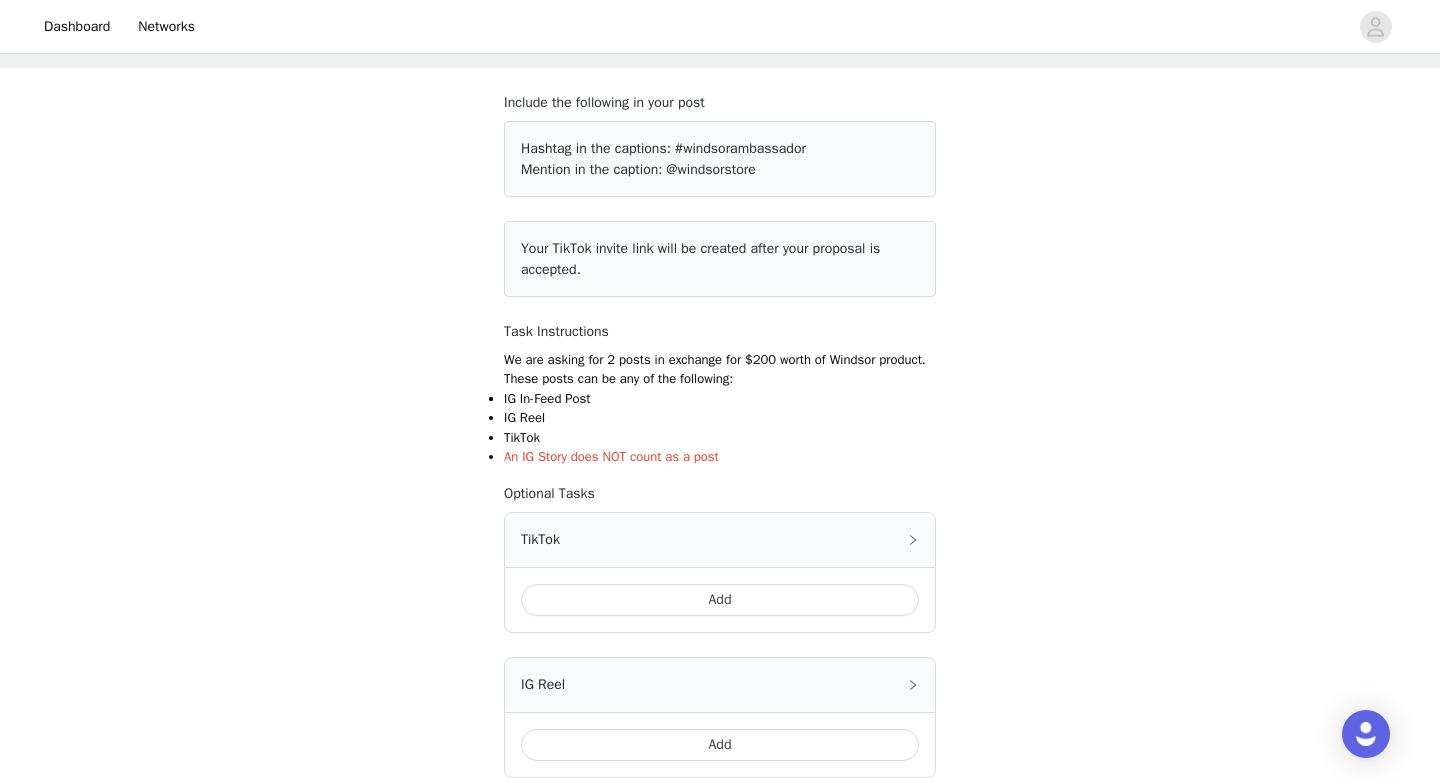 scroll, scrollTop: 117, scrollLeft: 0, axis: vertical 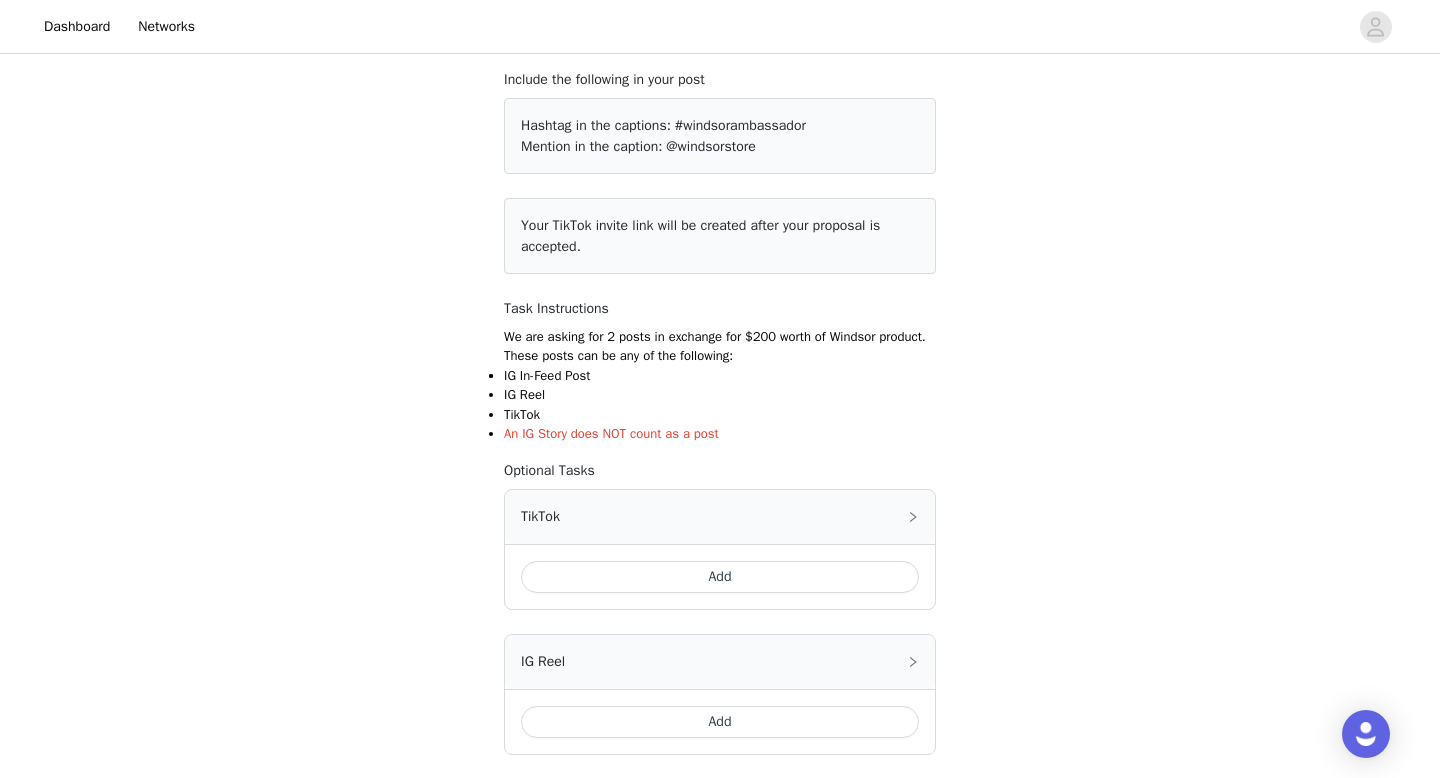 click on "Add" at bounding box center [720, 577] 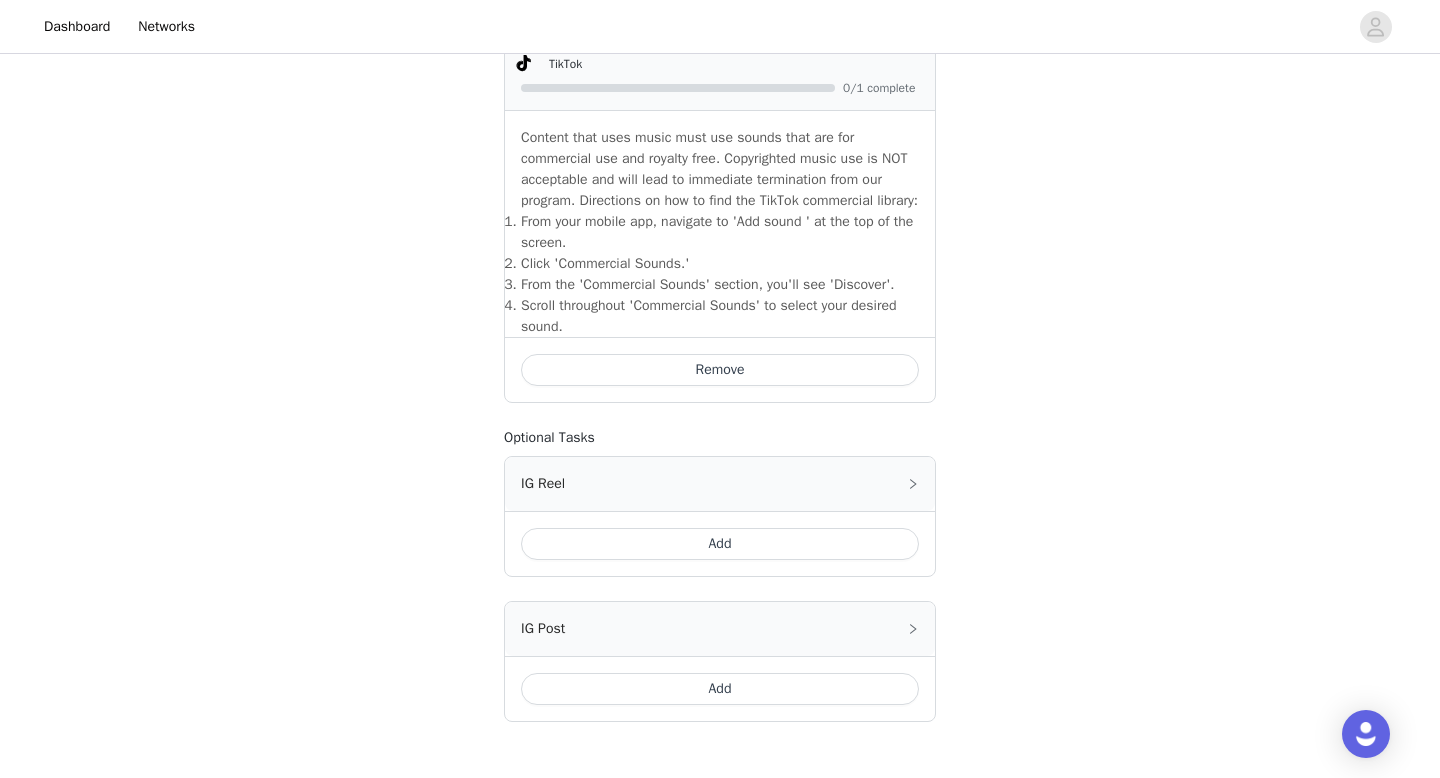 scroll, scrollTop: 765, scrollLeft: 0, axis: vertical 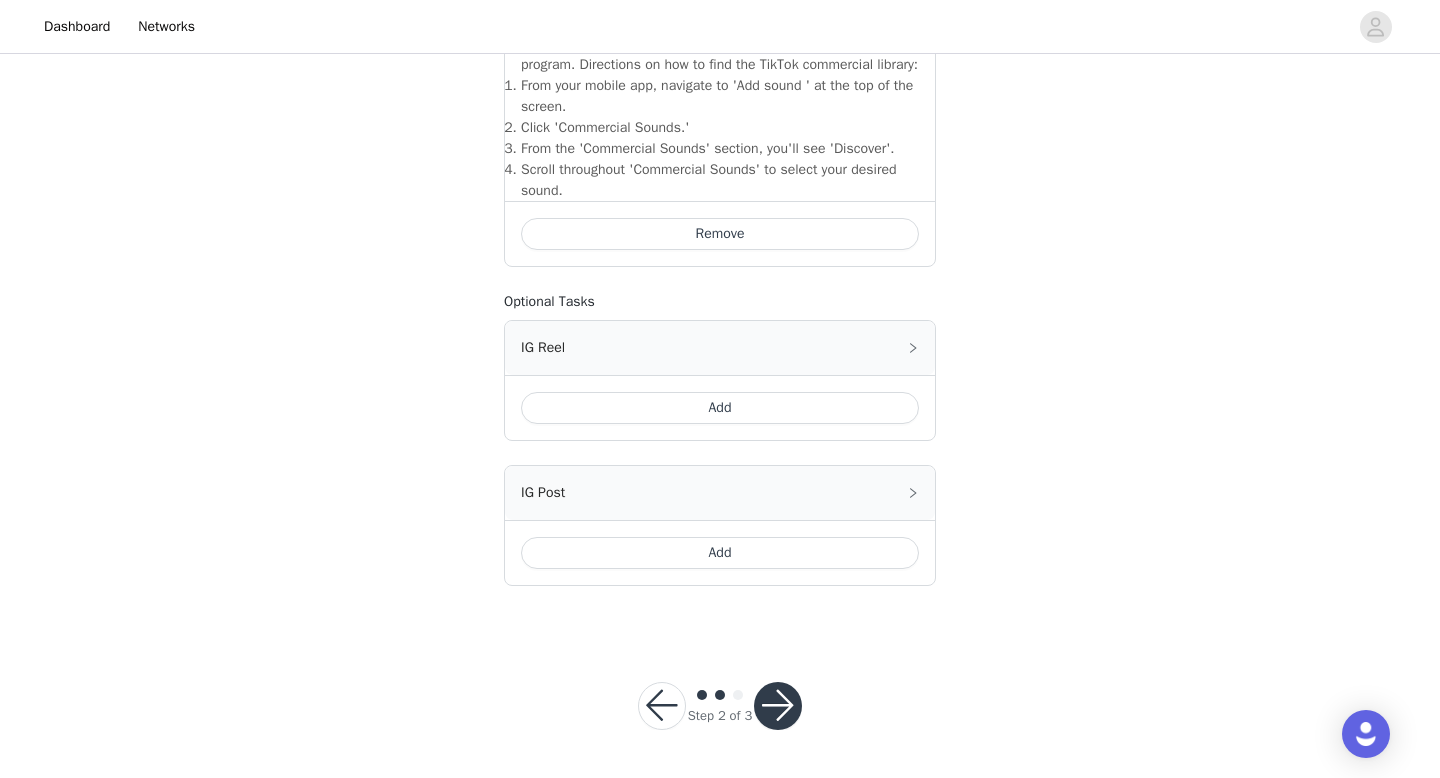 click at bounding box center (778, 706) 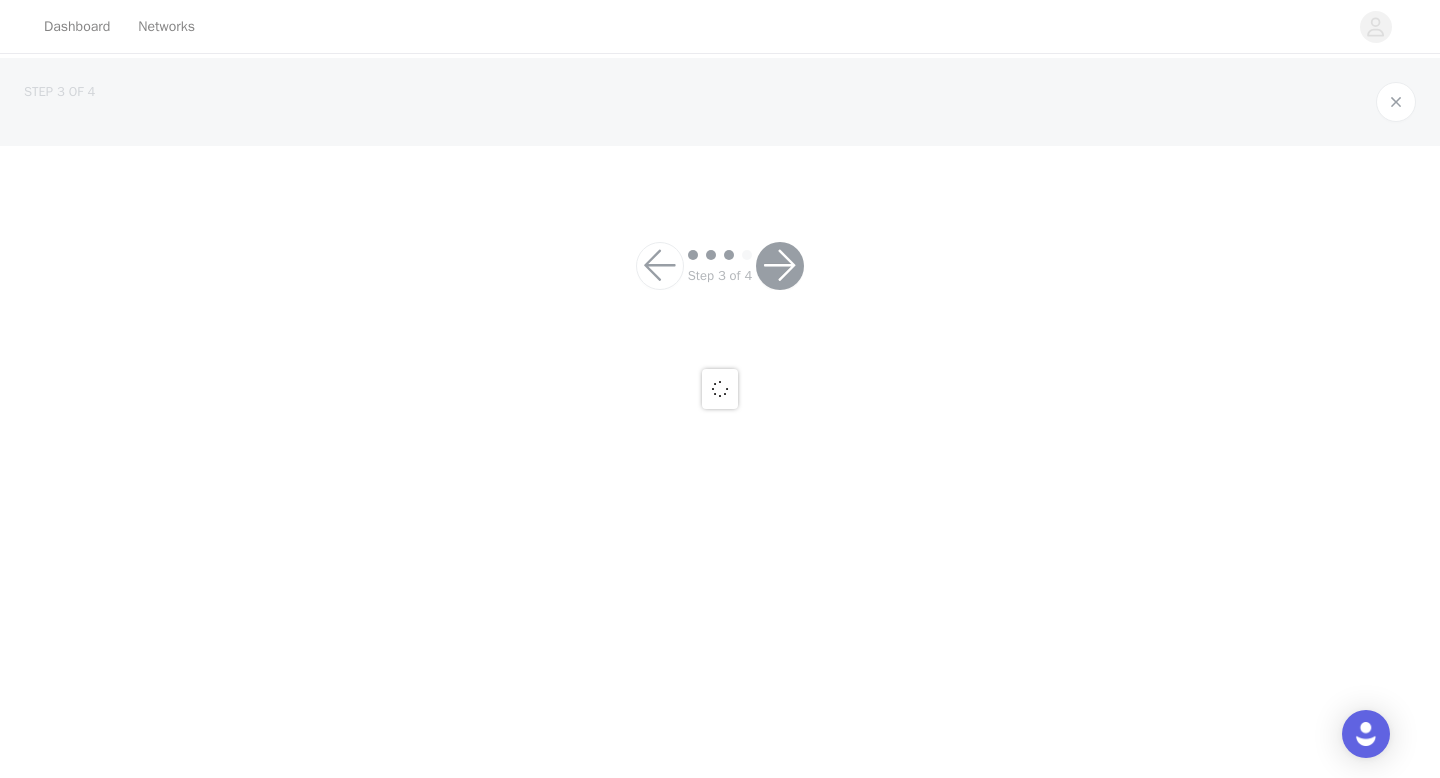 scroll, scrollTop: 0, scrollLeft: 0, axis: both 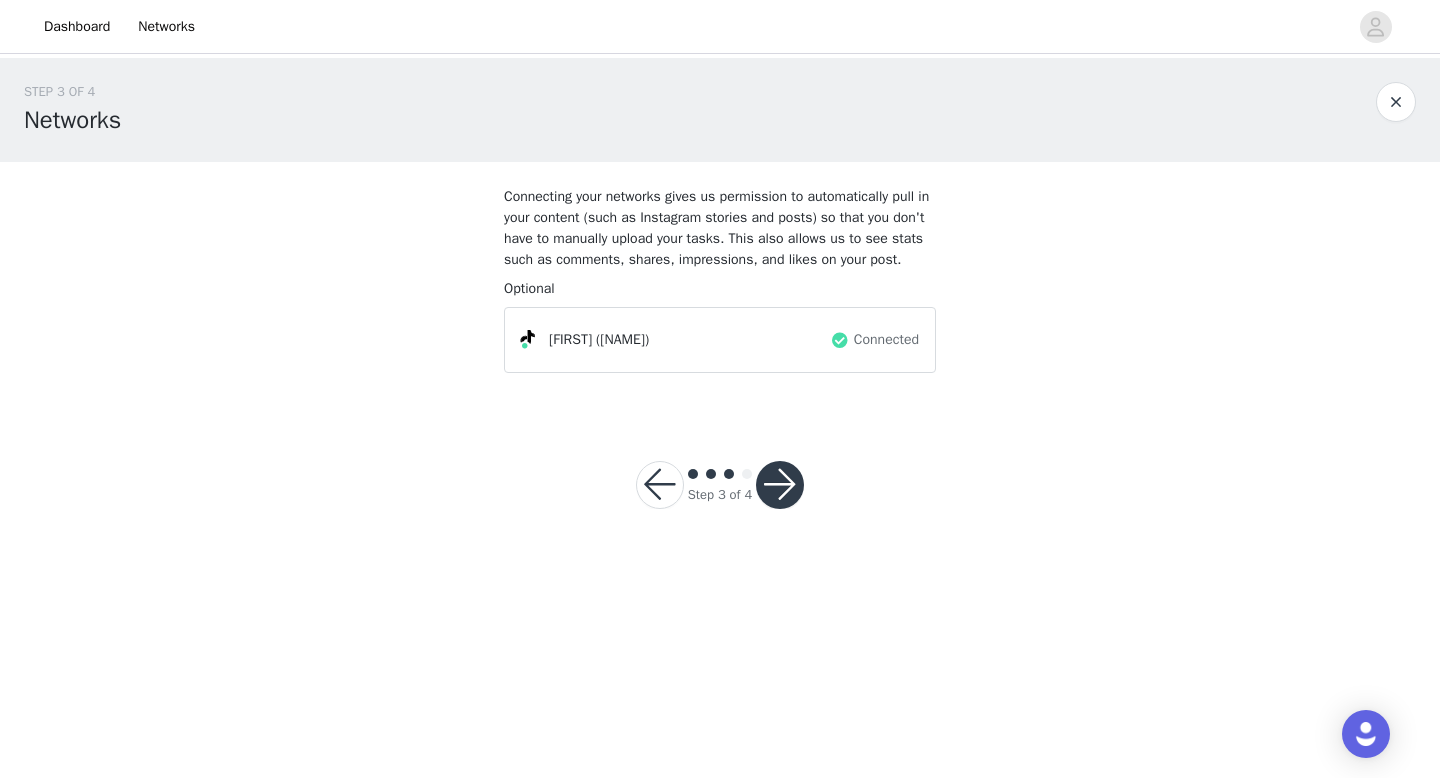 click at bounding box center (780, 485) 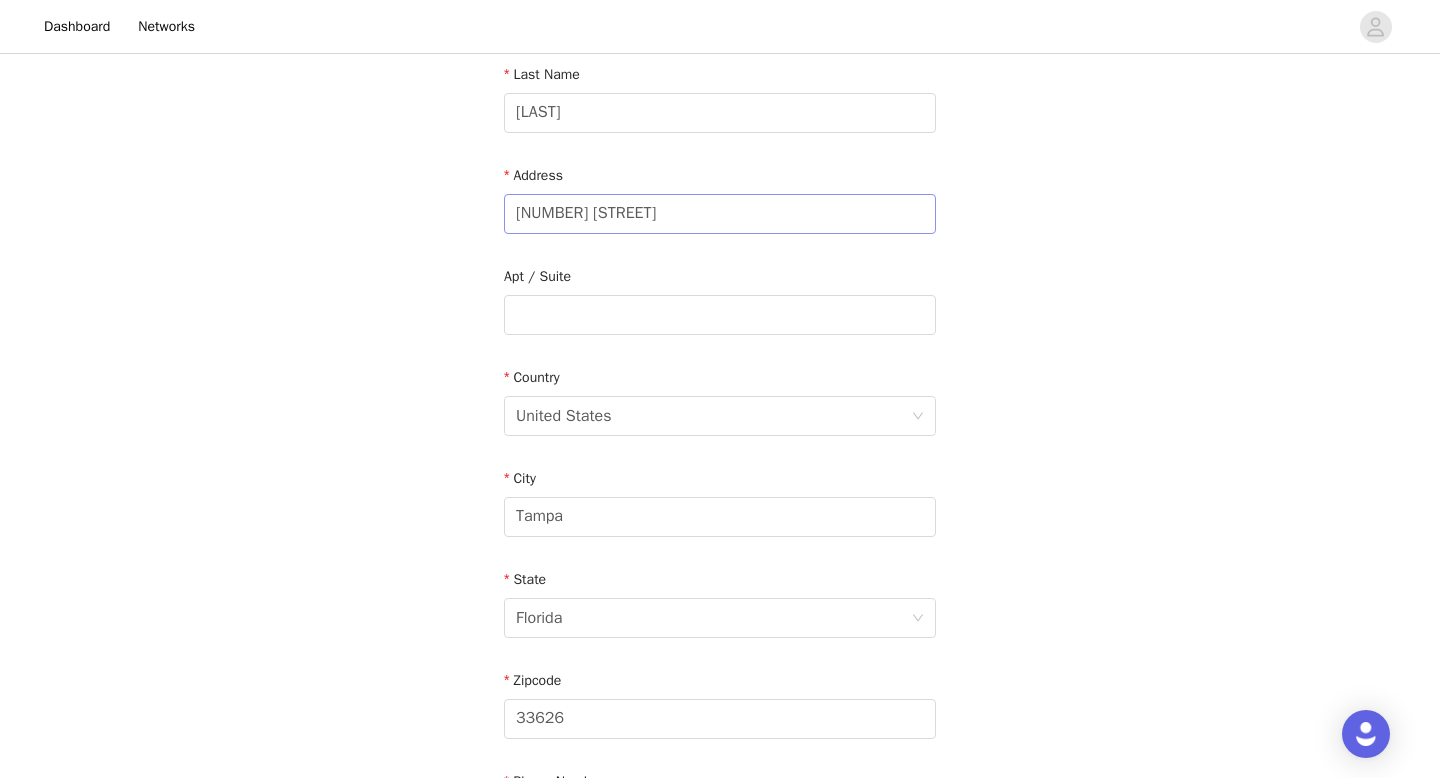 scroll, scrollTop: 585, scrollLeft: 0, axis: vertical 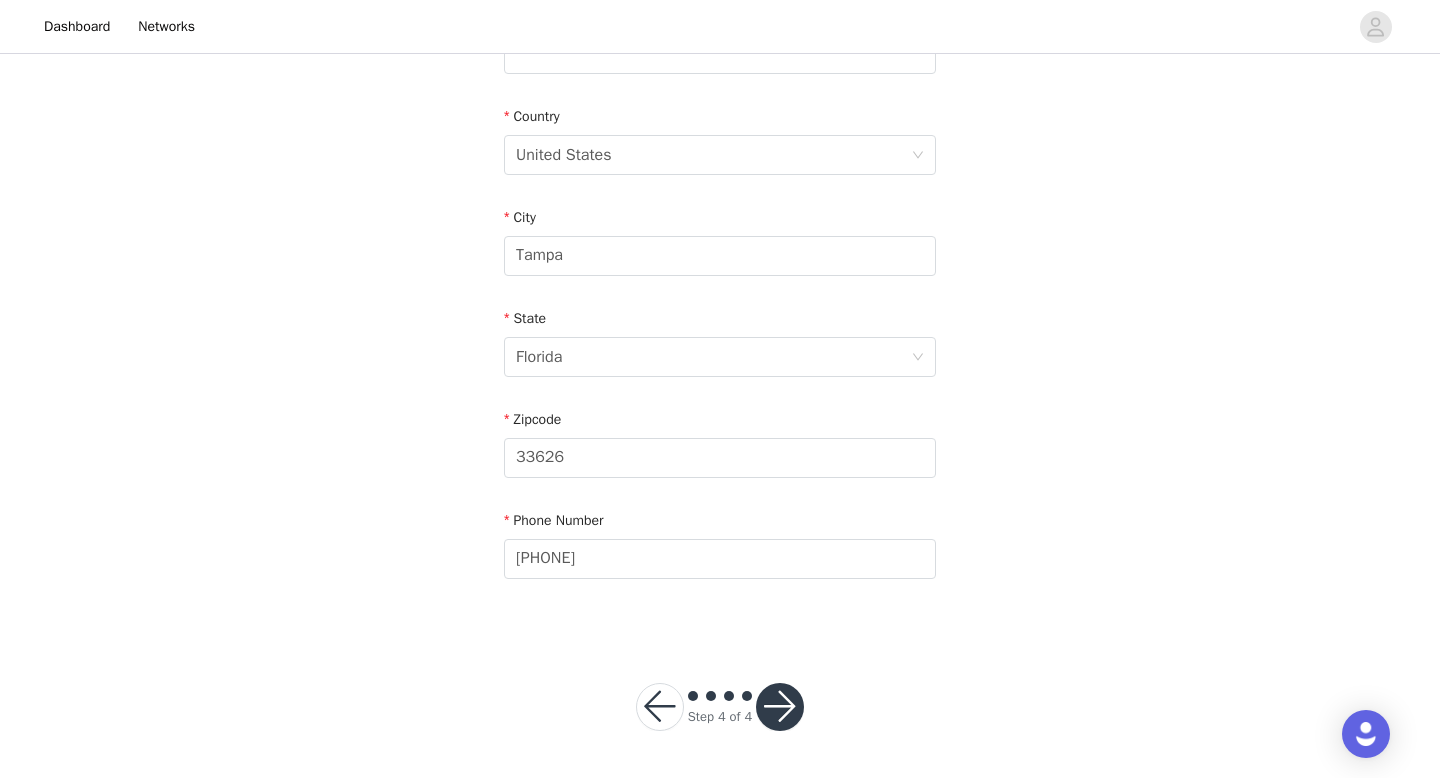 click at bounding box center [780, 707] 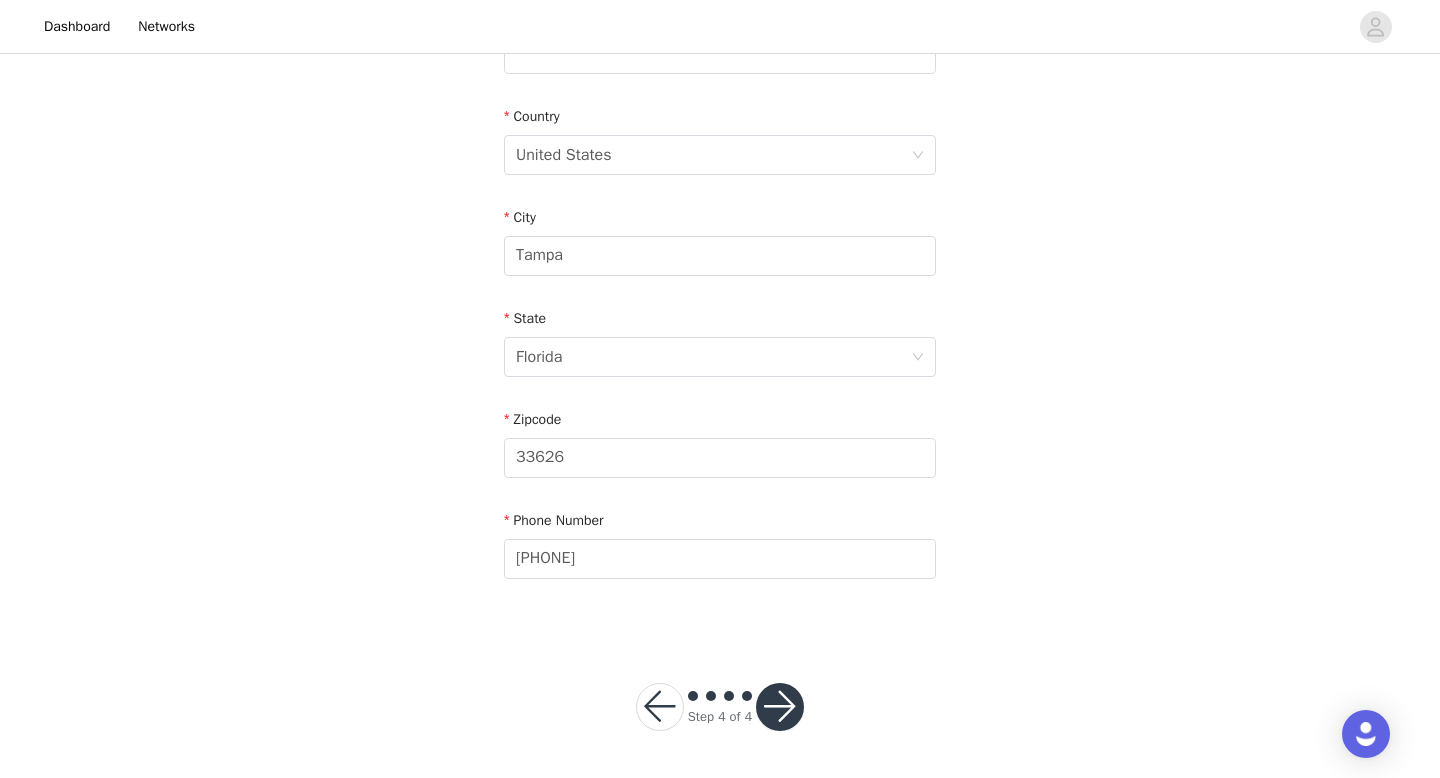 scroll, scrollTop: 0, scrollLeft: 0, axis: both 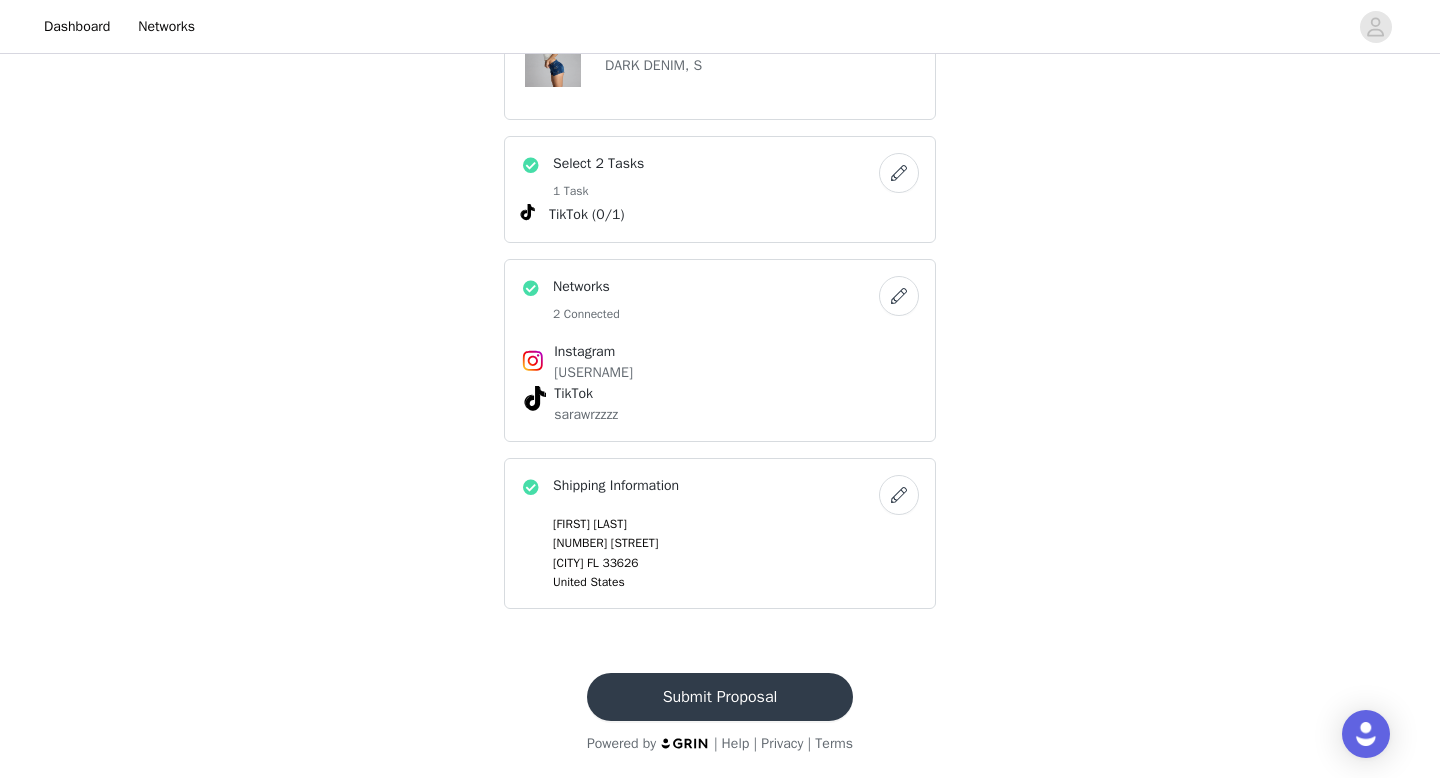 click on "Submit Proposal" at bounding box center (720, 697) 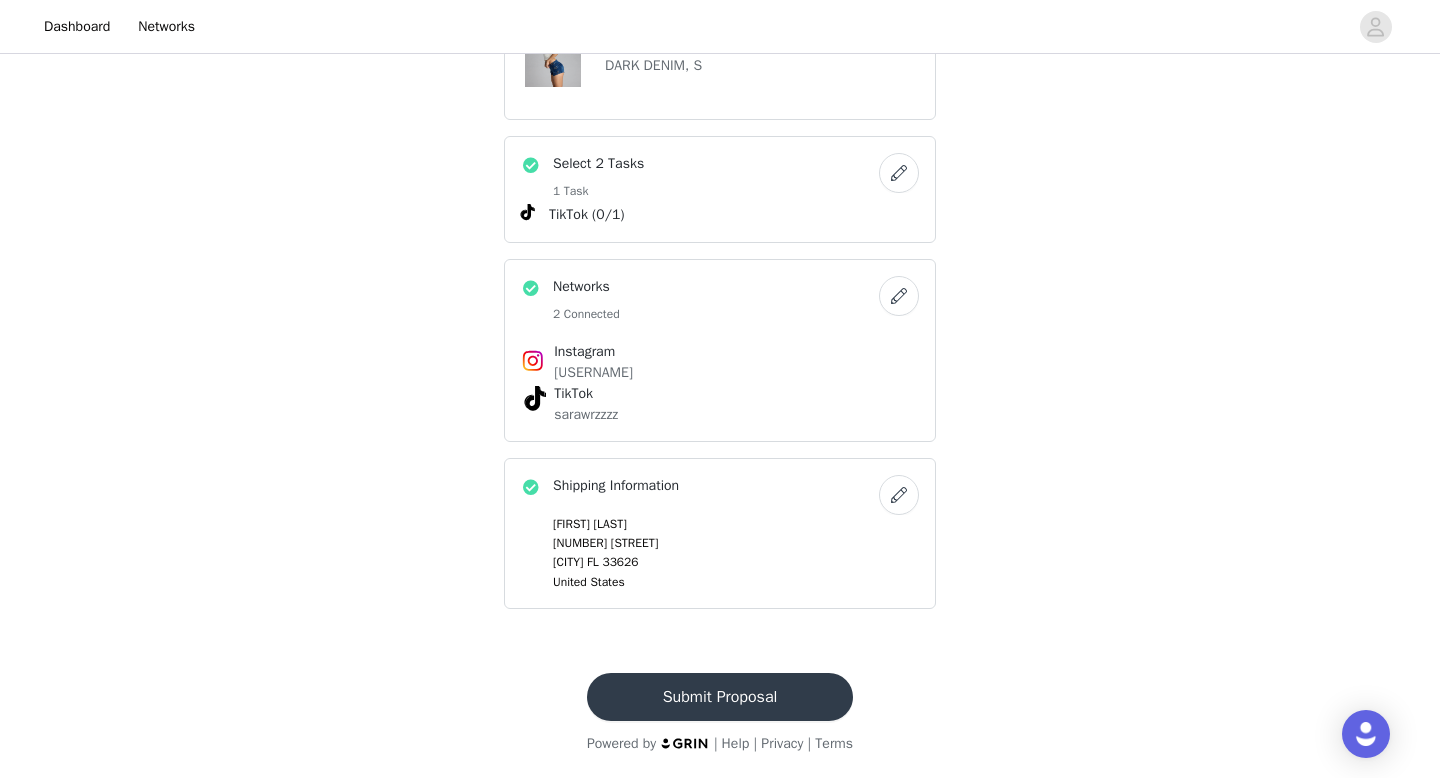 scroll, scrollTop: 0, scrollLeft: 0, axis: both 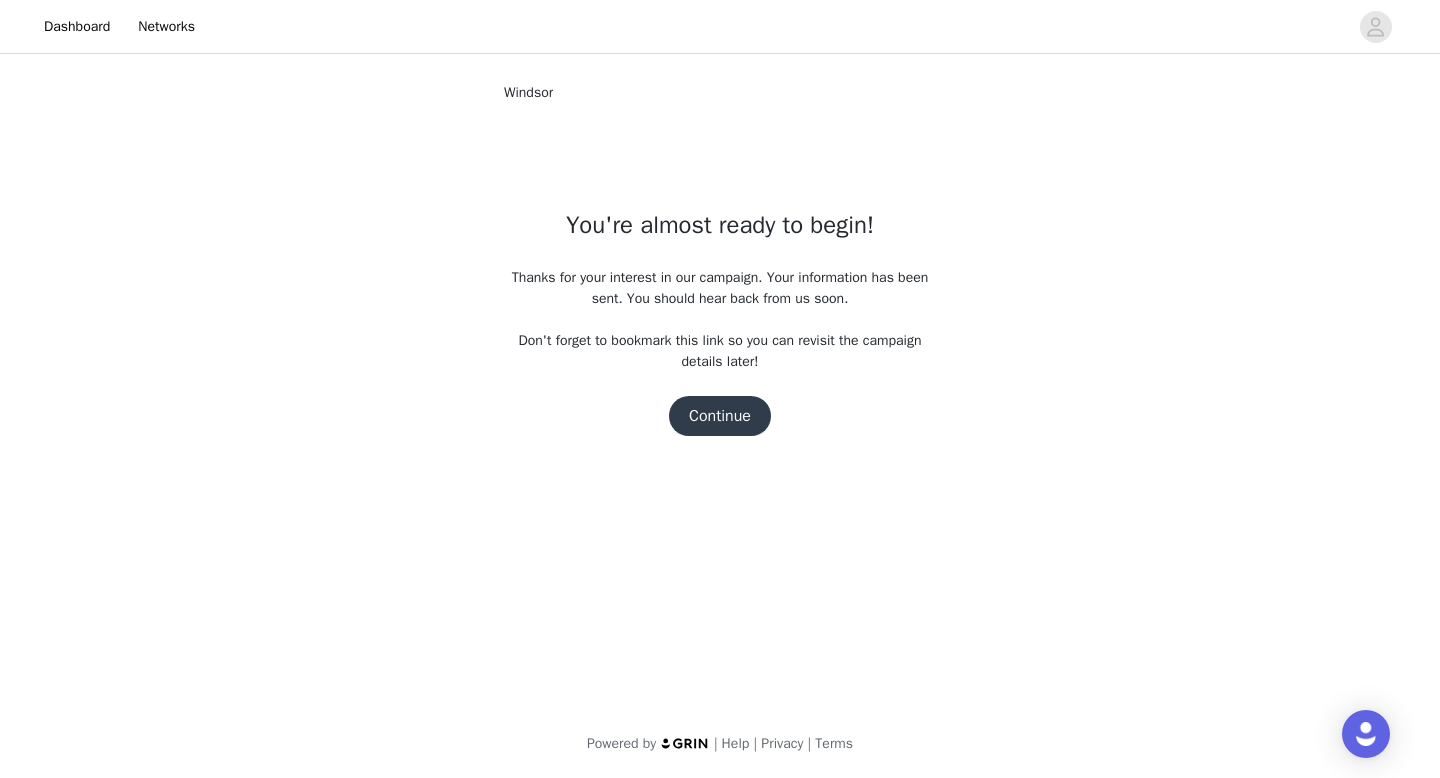 click on "Continue" at bounding box center (720, 416) 